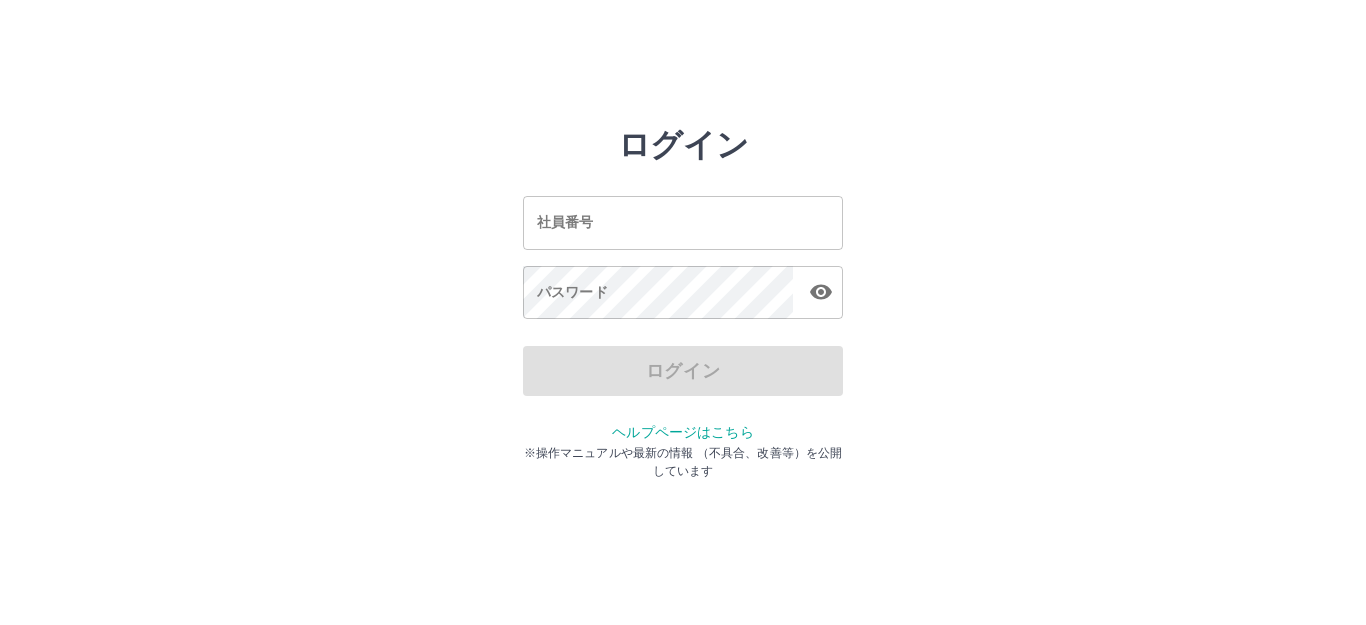 scroll, scrollTop: 0, scrollLeft: 0, axis: both 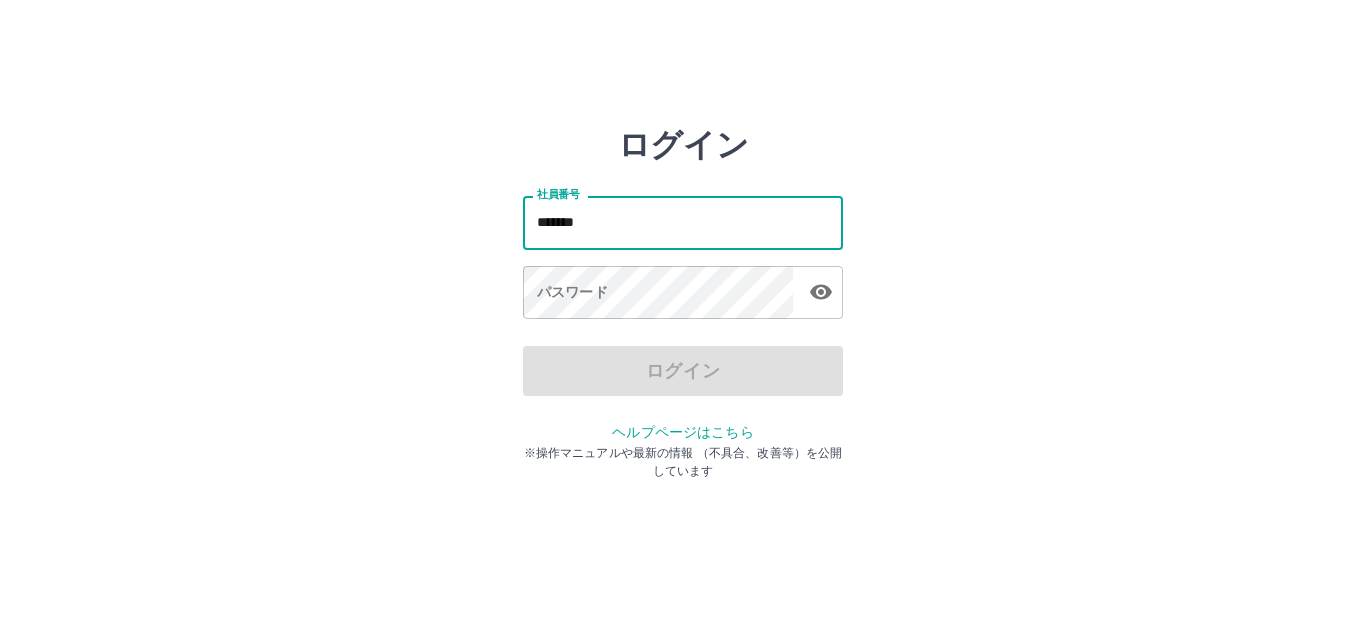 type on "*******" 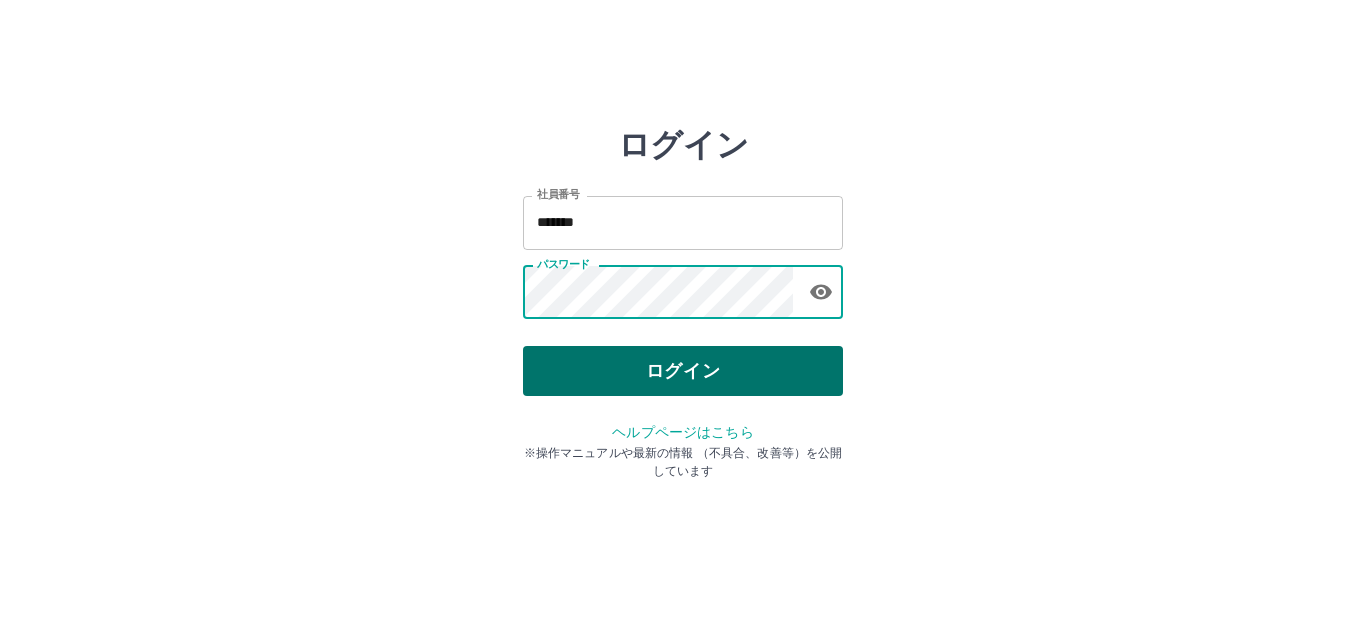 click on "ログイン" at bounding box center [683, 371] 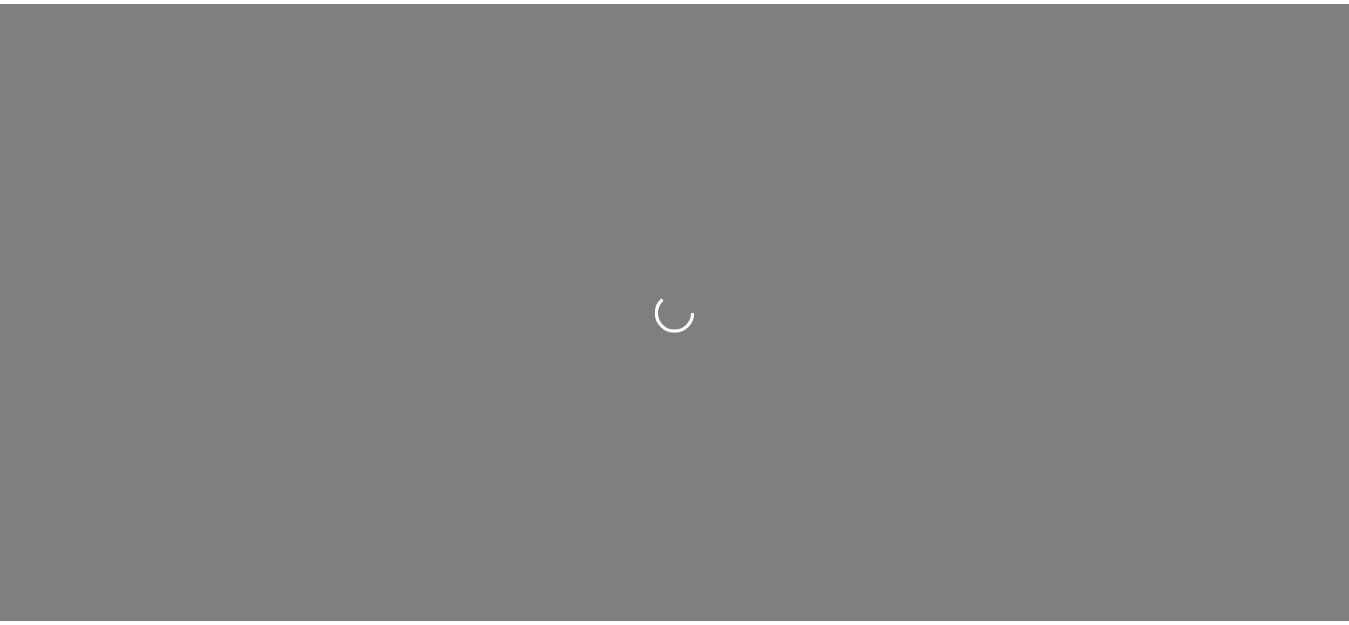 scroll, scrollTop: 0, scrollLeft: 0, axis: both 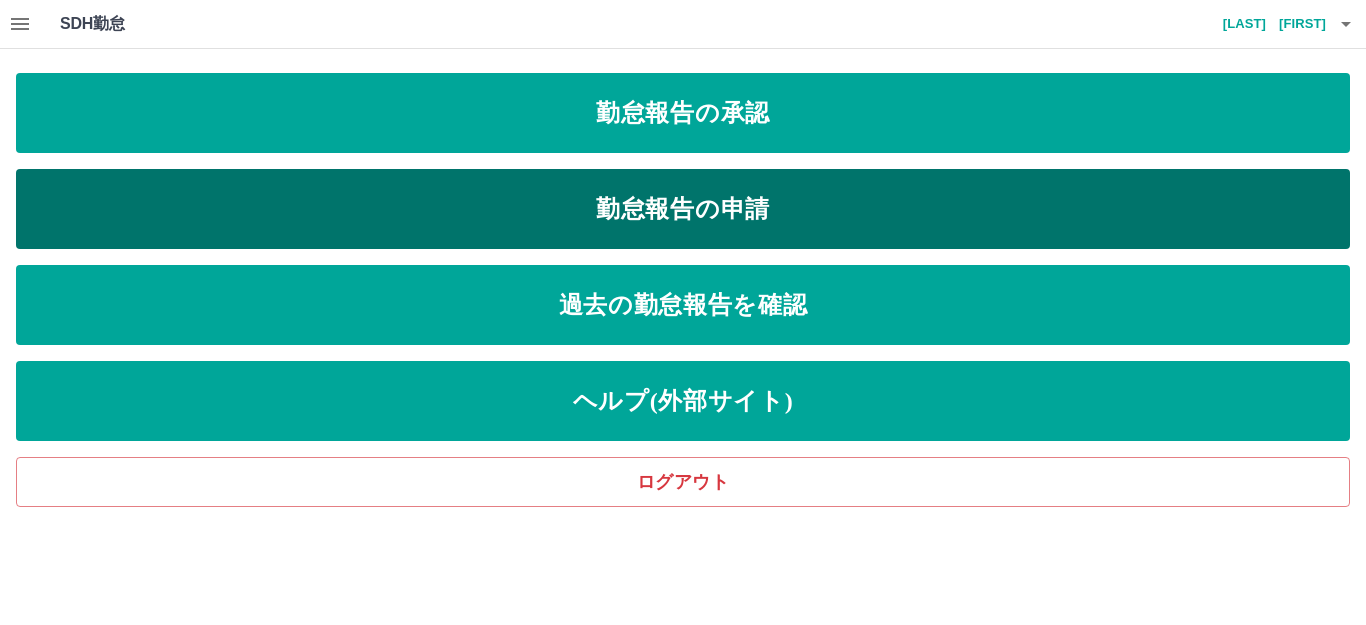 click on "勤怠報告の申請" at bounding box center [683, 209] 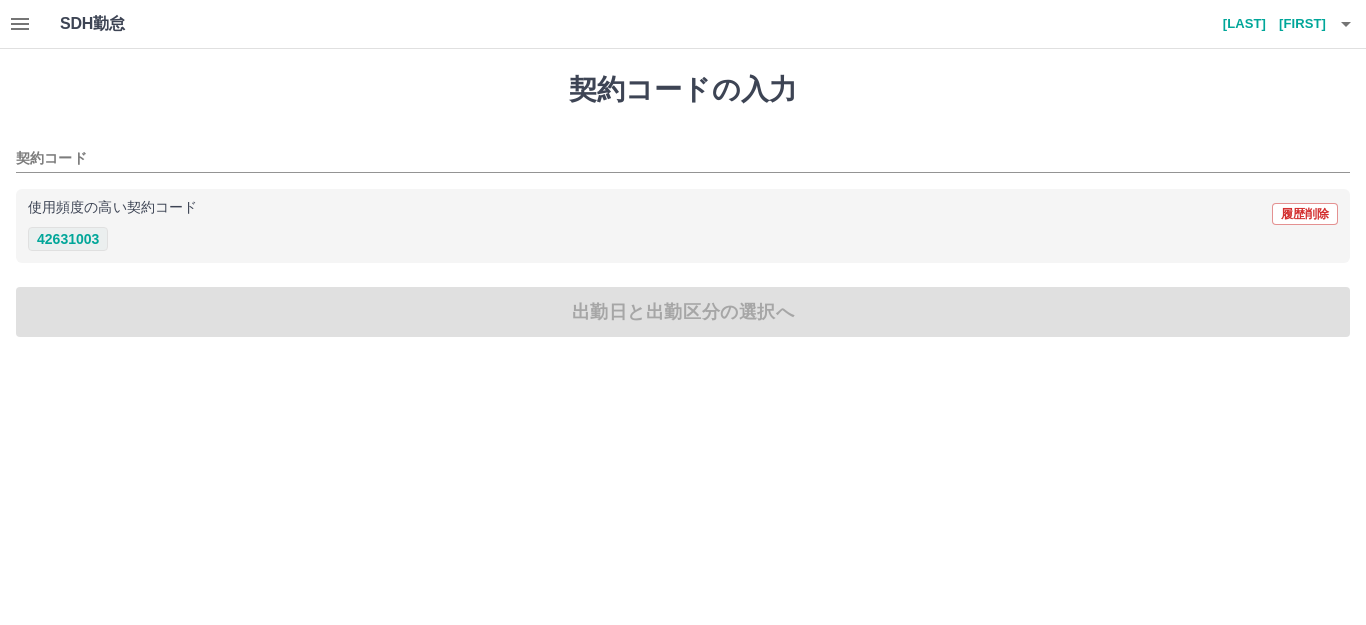 click on "42631003" at bounding box center [68, 239] 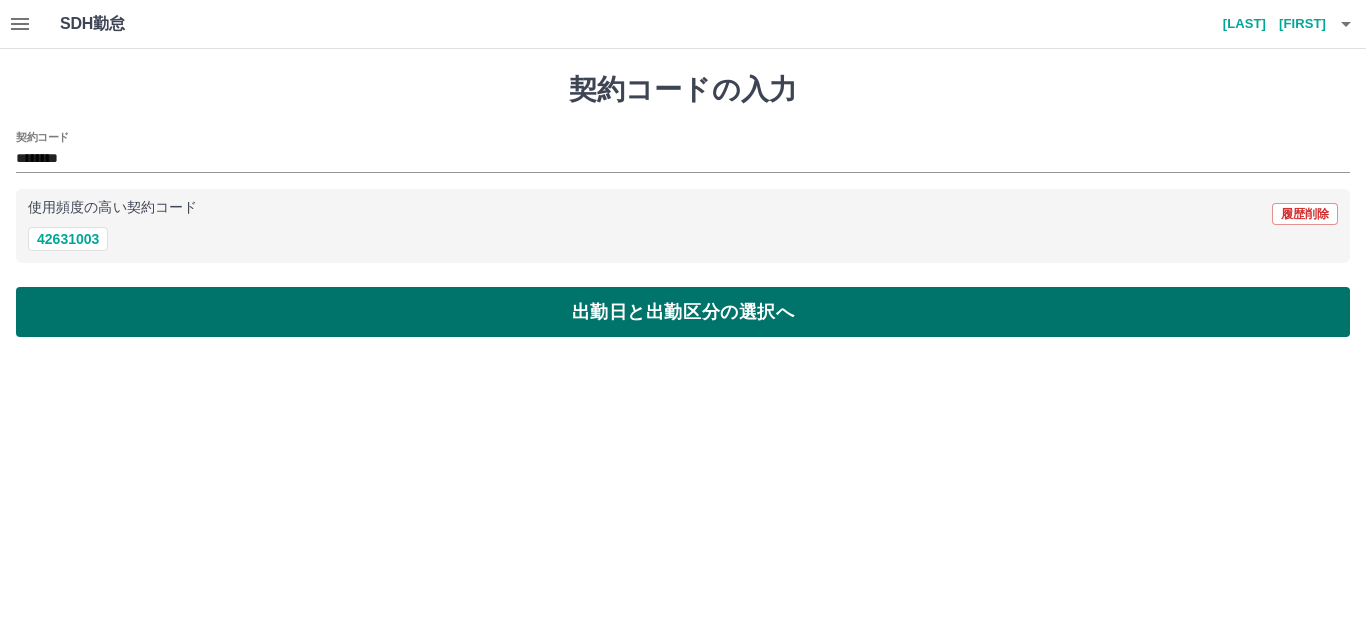click on "出勤日と出勤区分の選択へ" at bounding box center (683, 312) 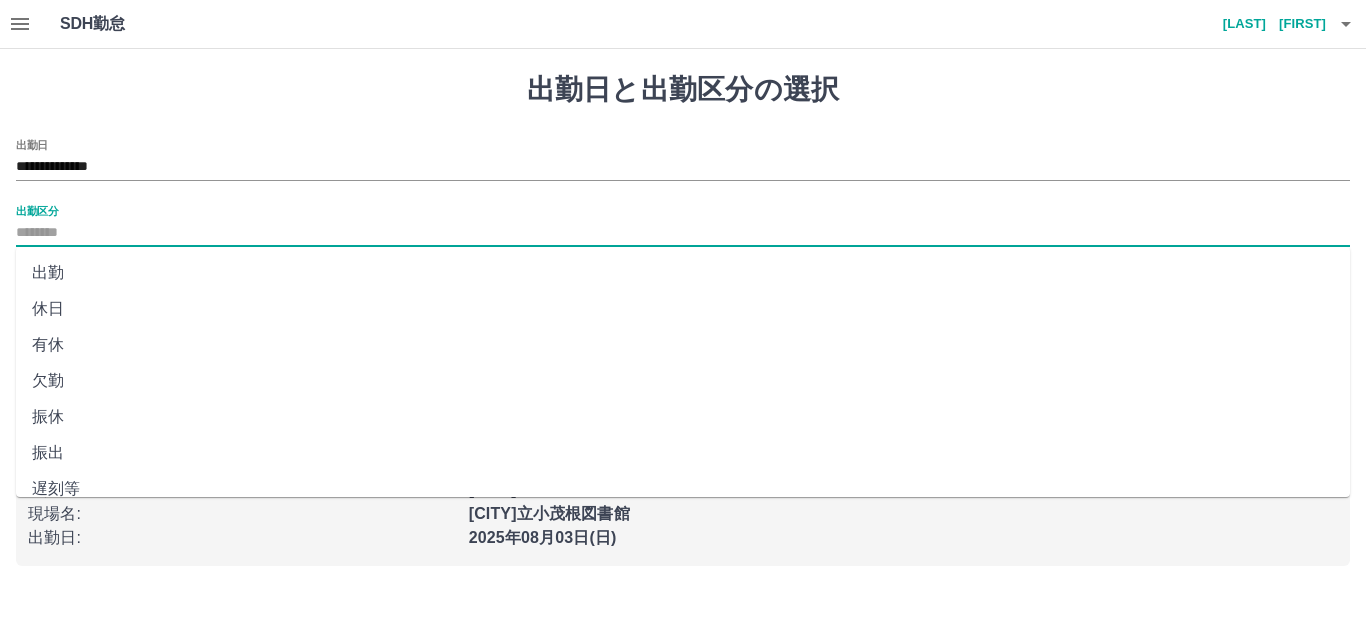 click on "出勤区分" at bounding box center [683, 233] 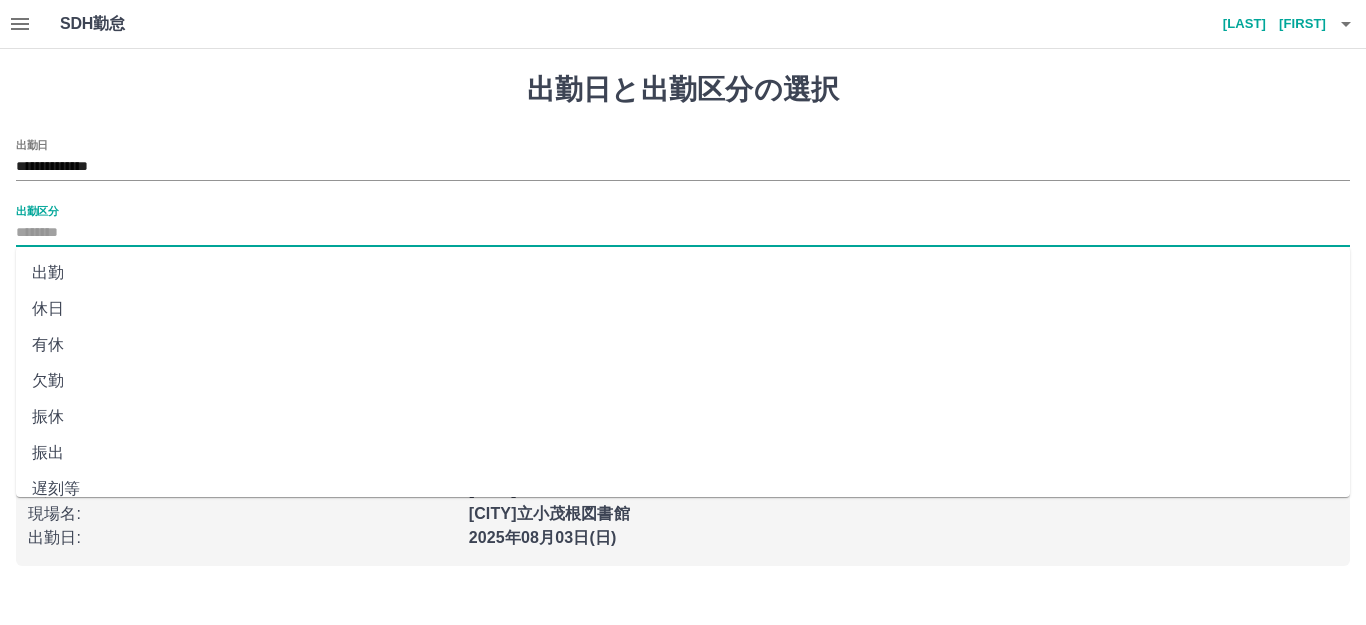 click on "出勤" at bounding box center (683, 273) 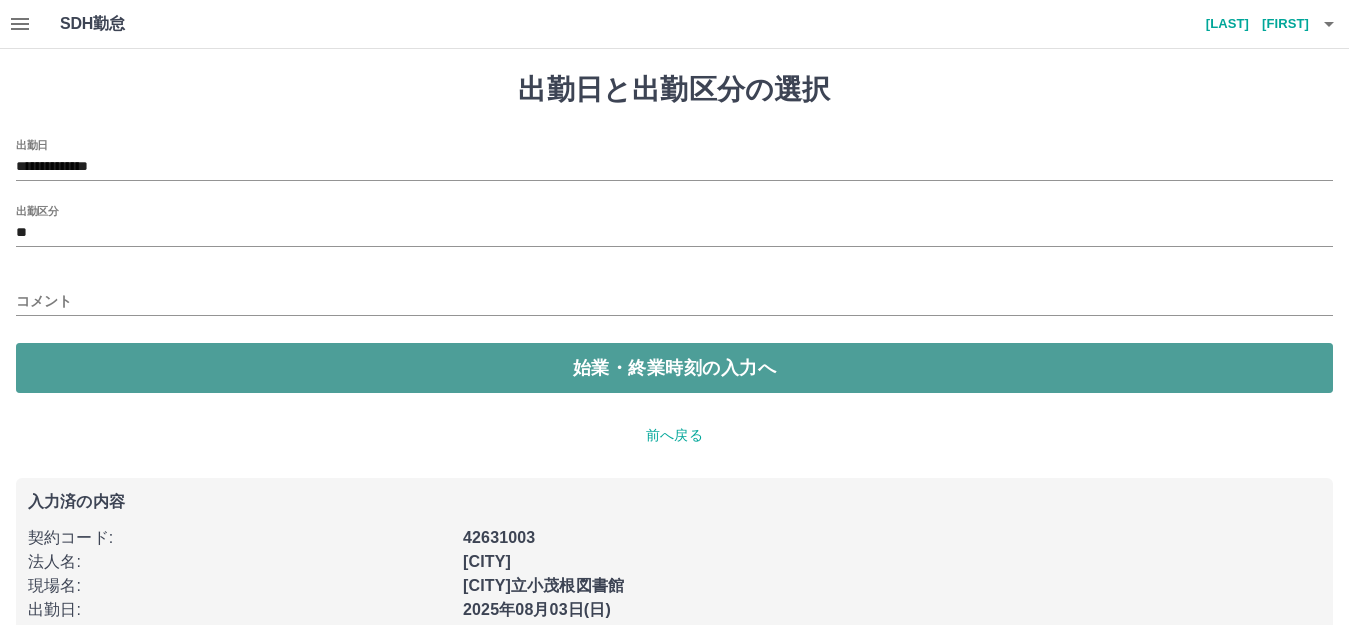 click on "始業・終業時刻の入力へ" at bounding box center [674, 368] 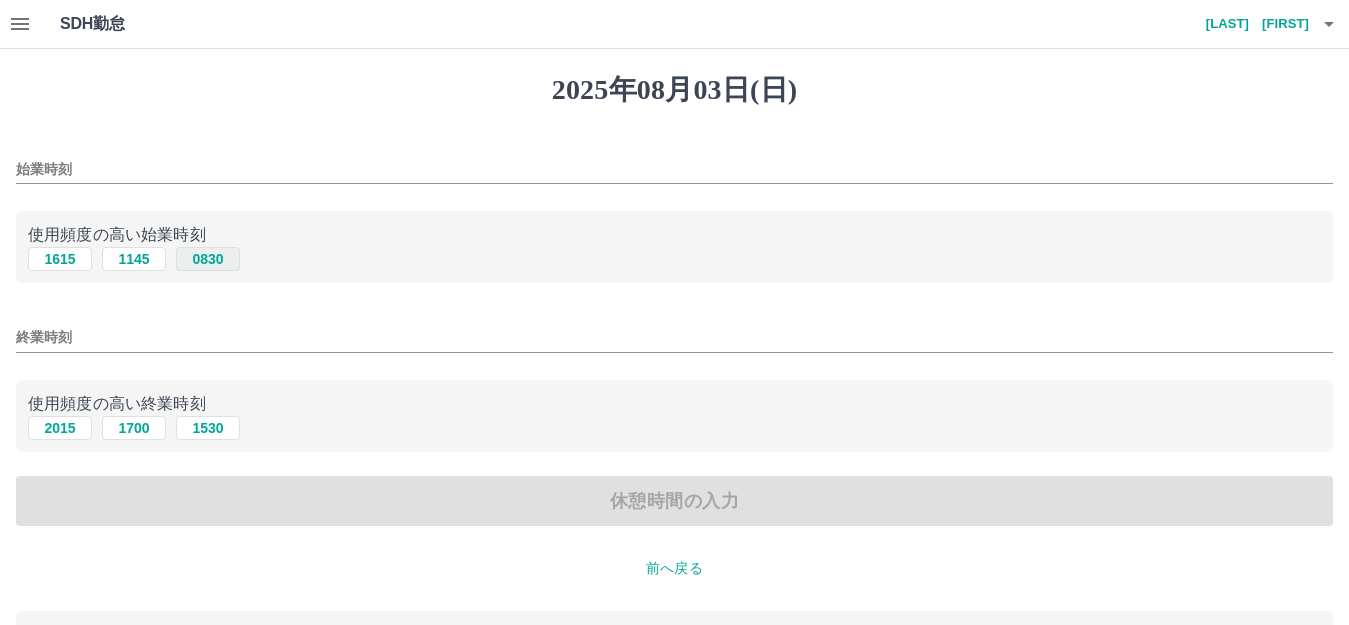 click on "0830" at bounding box center [208, 259] 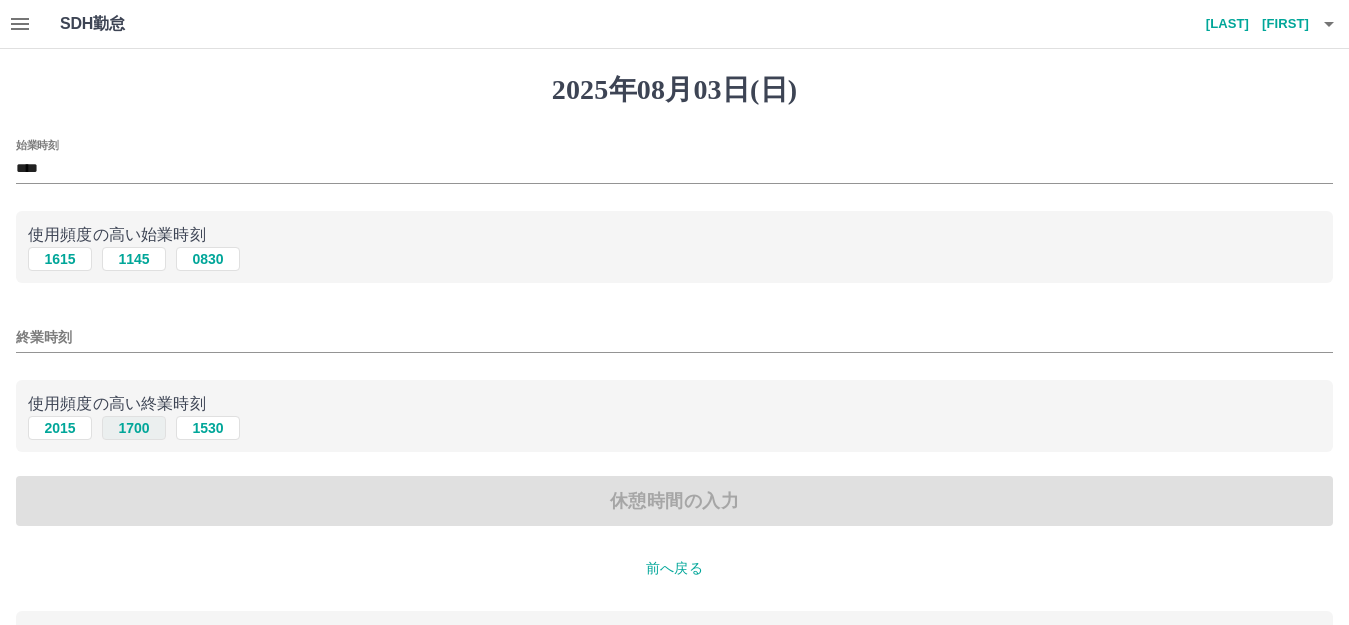 click on "1700" at bounding box center [134, 428] 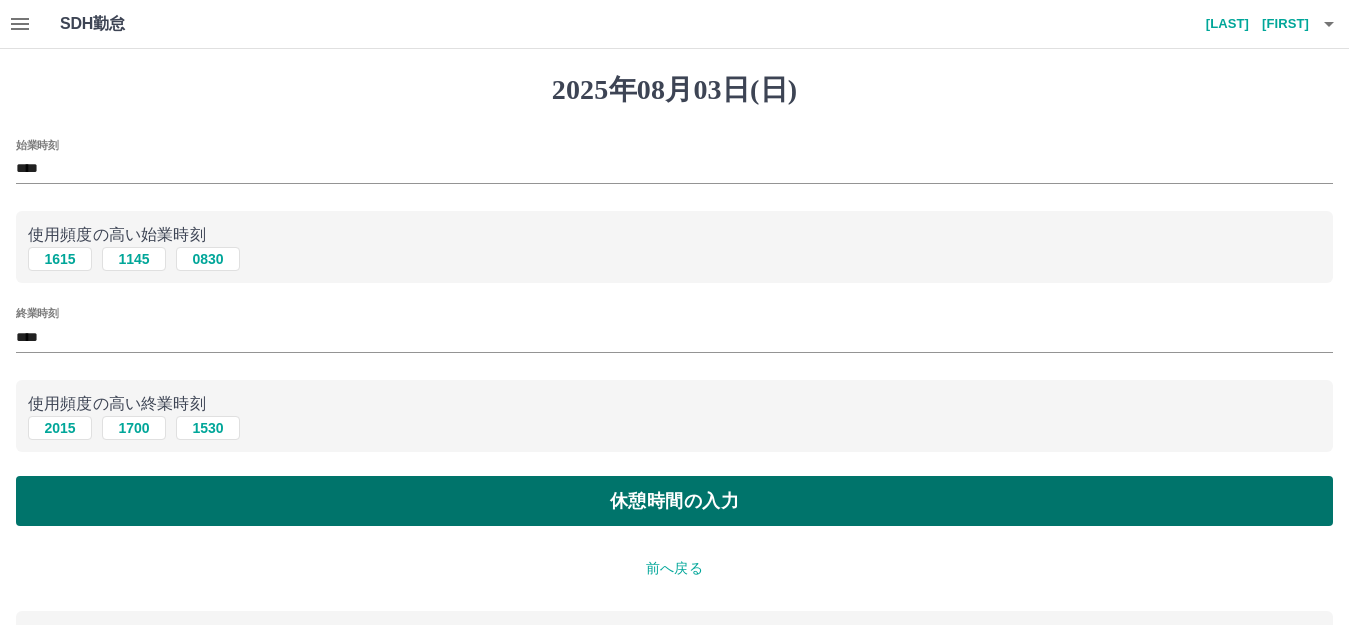 click on "休憩時間の入力" at bounding box center (674, 501) 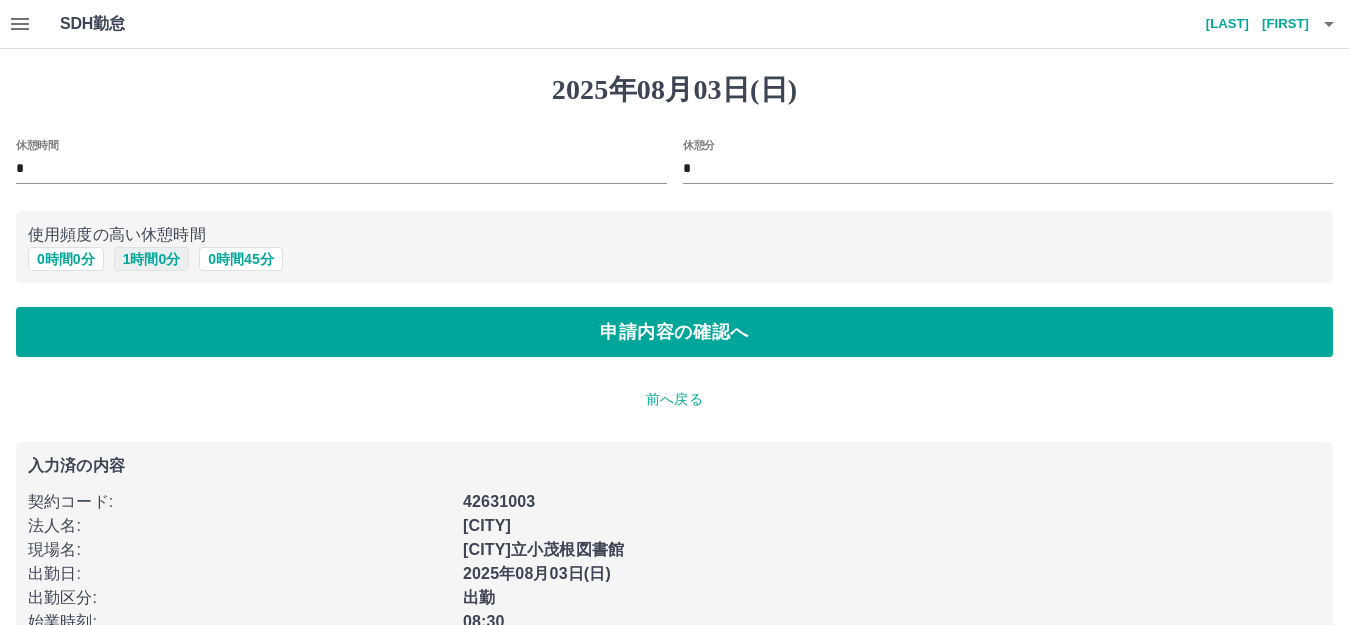 click on "1 時間 0 分" at bounding box center [152, 259] 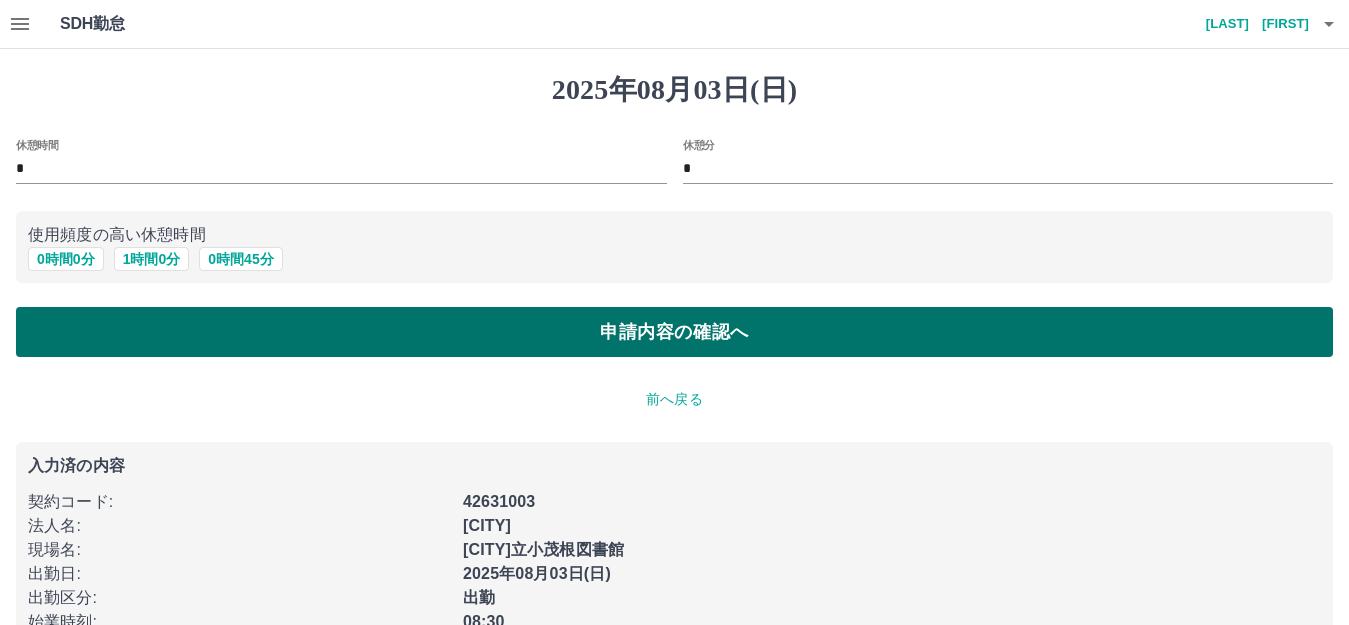 click on "申請内容の確認へ" at bounding box center (674, 332) 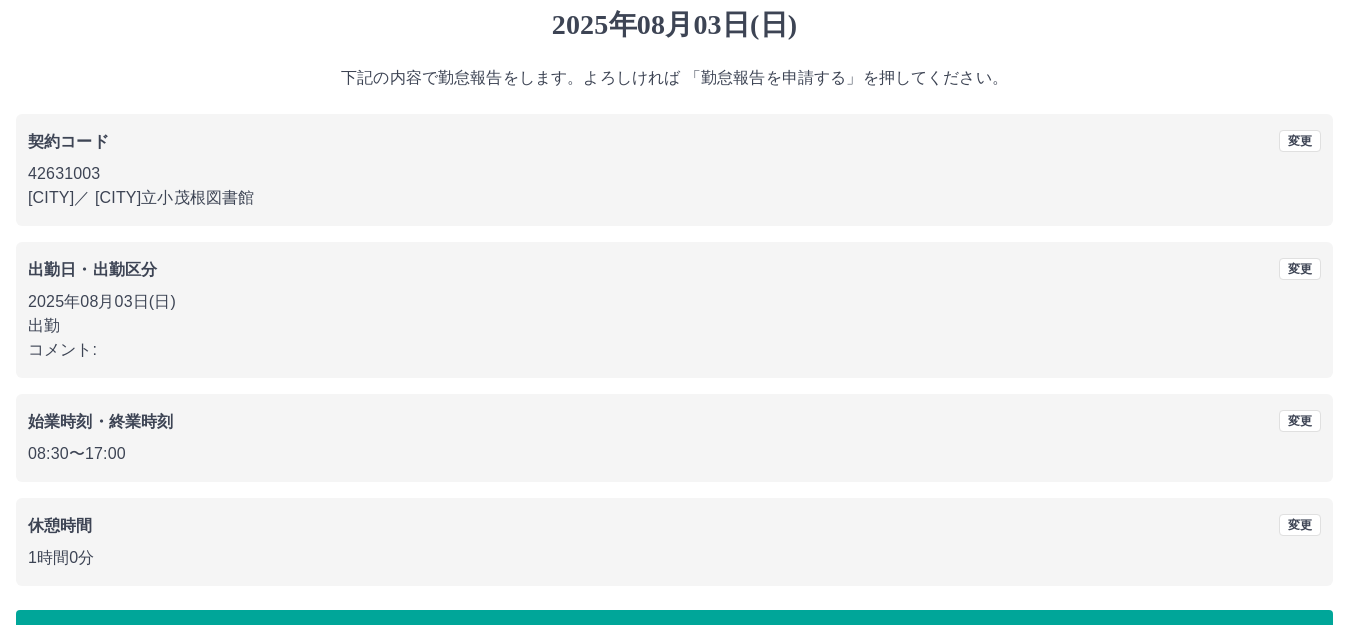 scroll, scrollTop: 124, scrollLeft: 0, axis: vertical 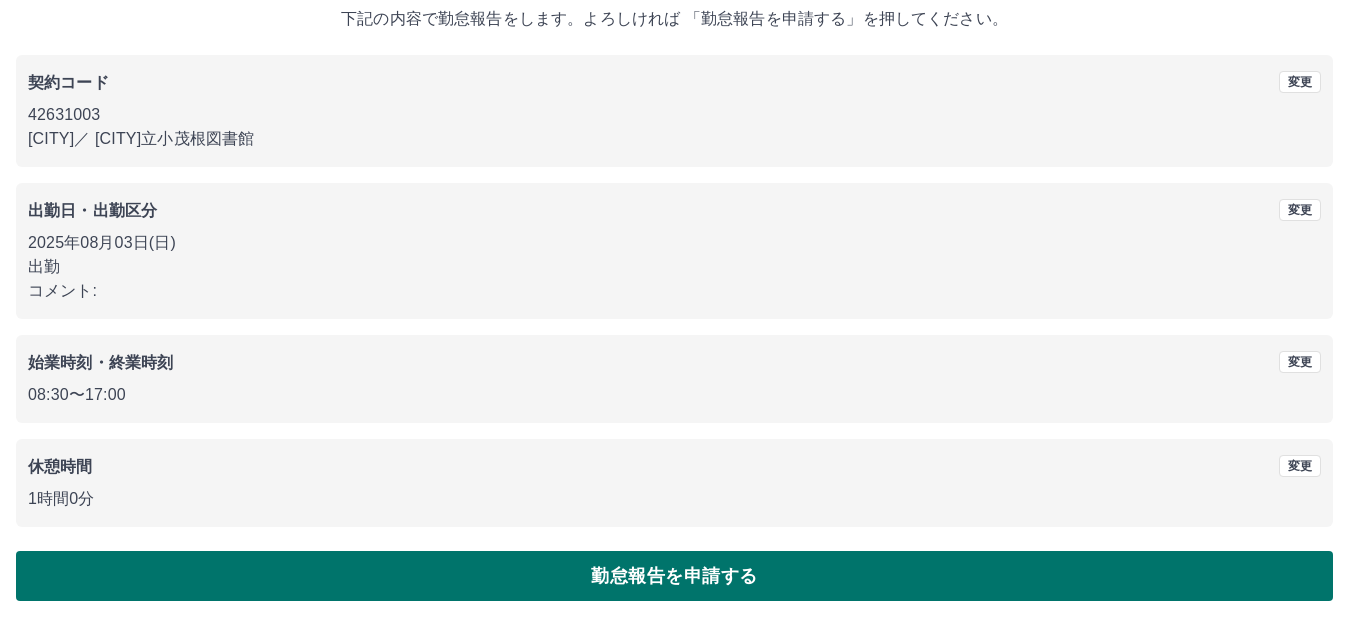 click on "勤怠報告を申請する" at bounding box center (674, 576) 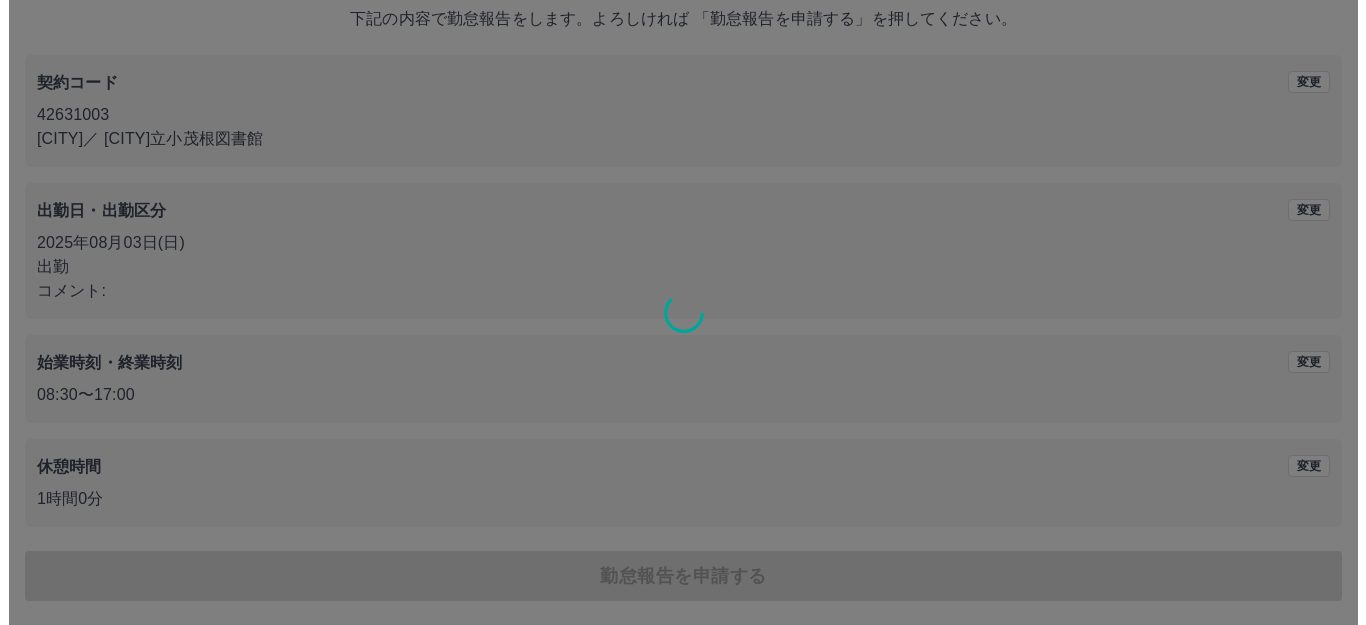 scroll, scrollTop: 0, scrollLeft: 0, axis: both 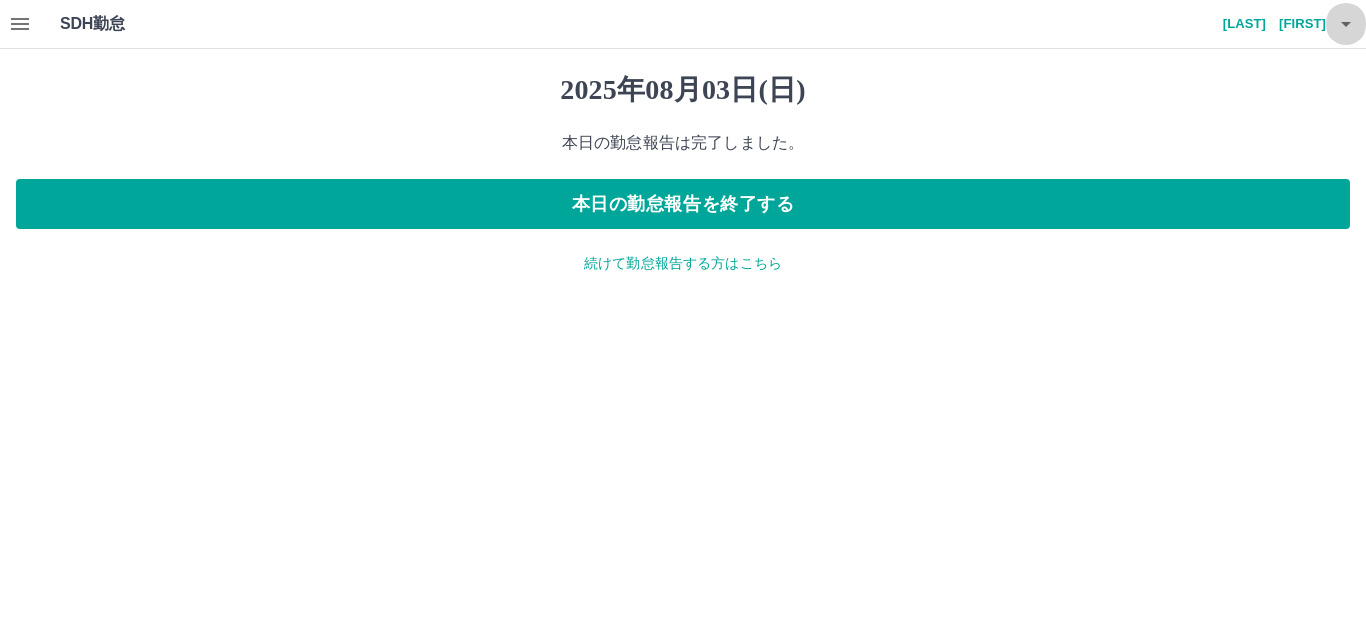 click at bounding box center [1346, 24] 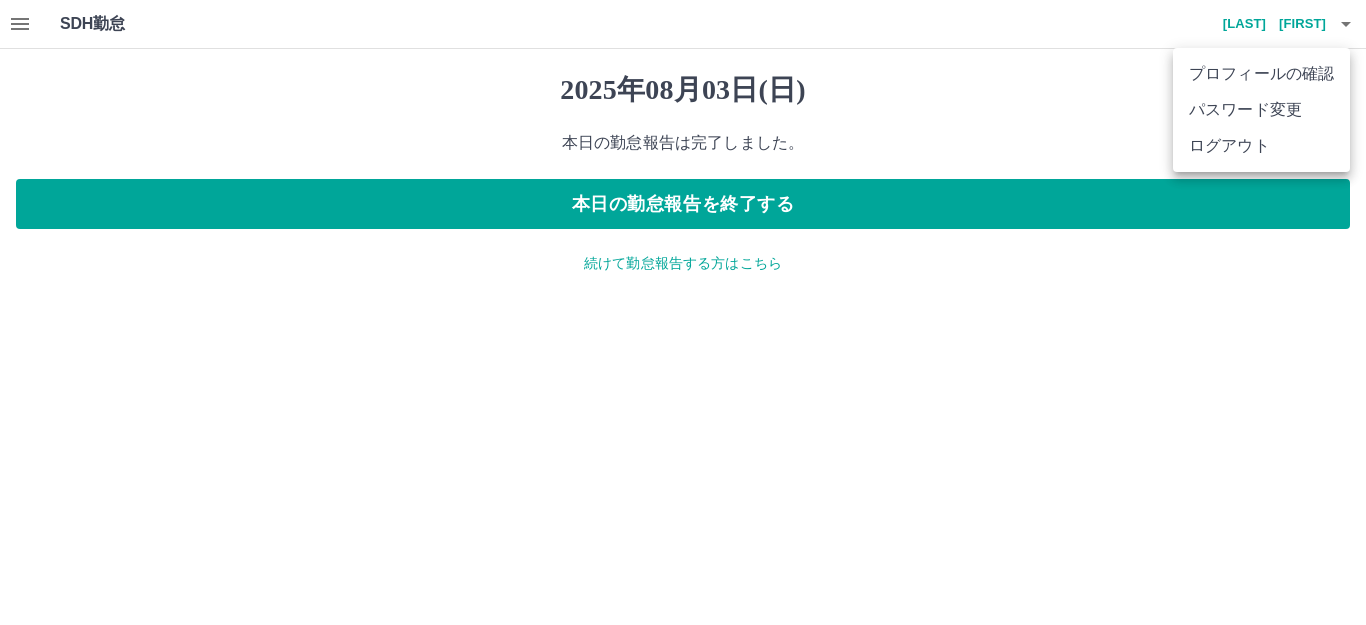click on "ログアウト" at bounding box center (1261, 146) 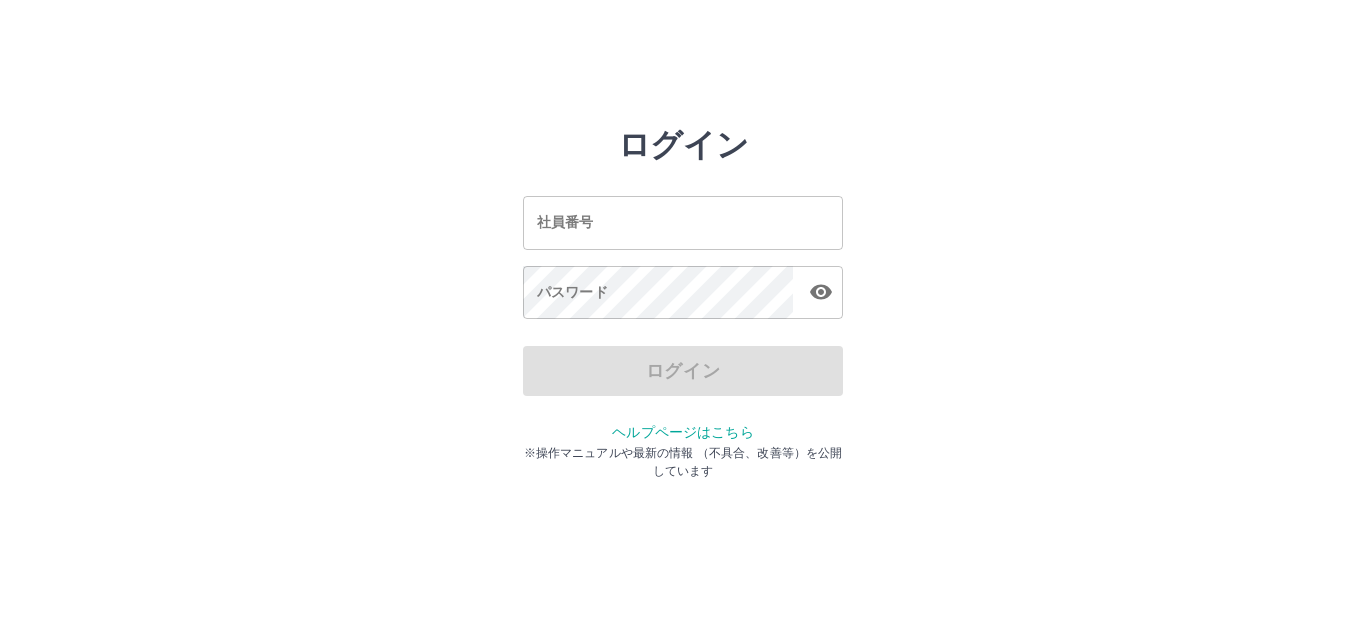 scroll, scrollTop: 0, scrollLeft: 0, axis: both 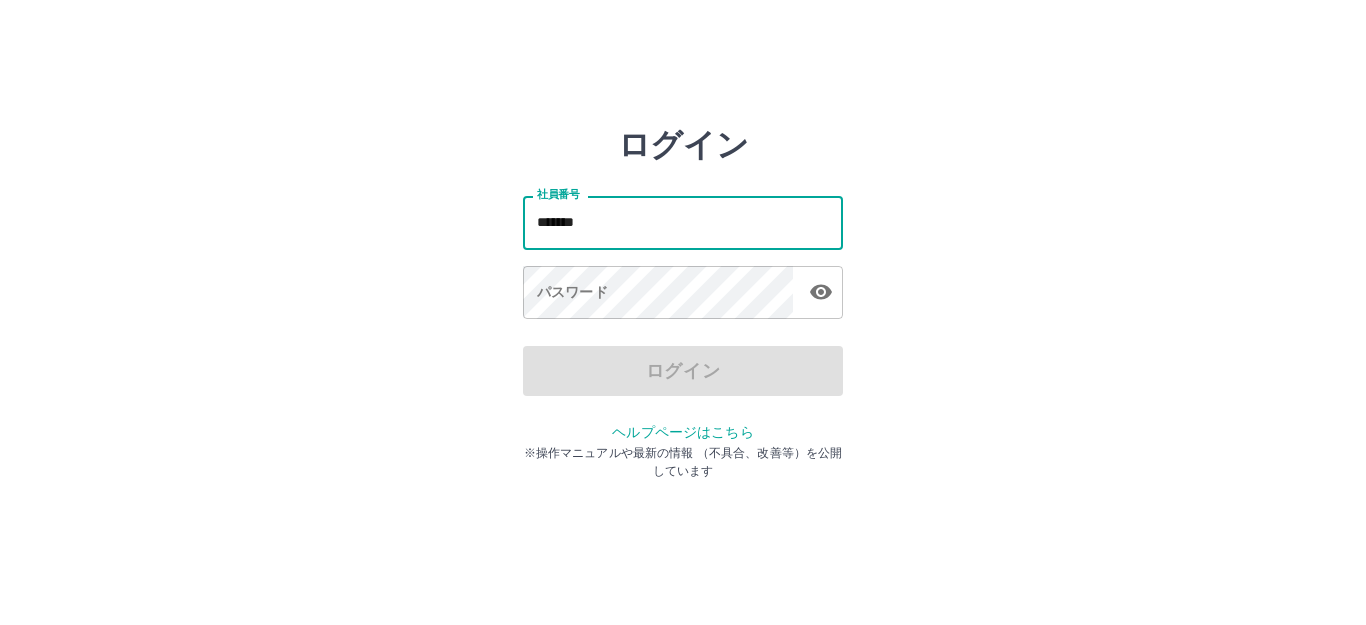 type on "*******" 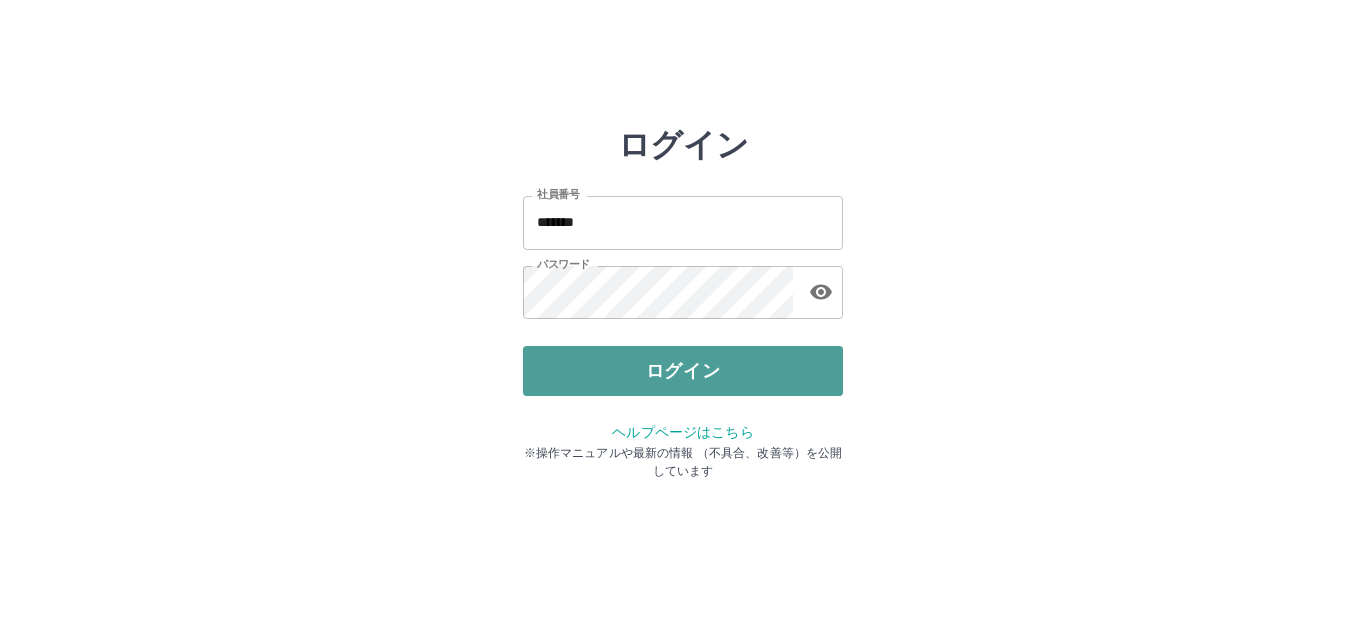 click on "ログイン" at bounding box center (683, 371) 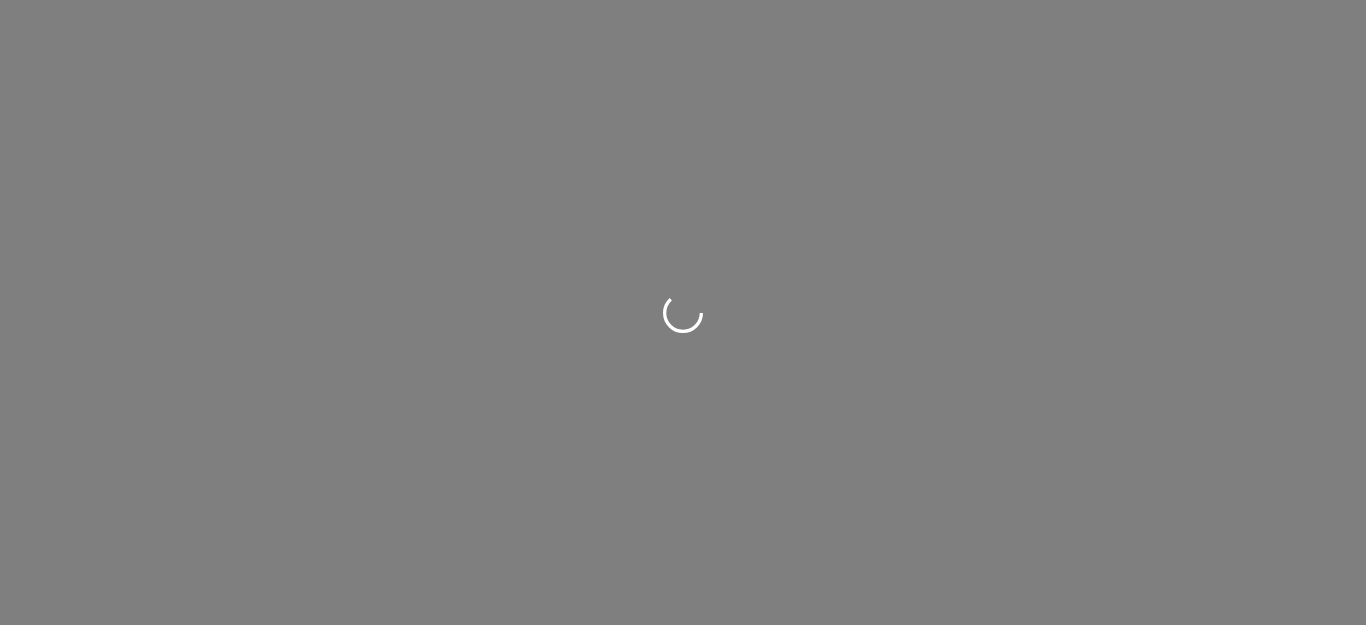 scroll, scrollTop: 0, scrollLeft: 0, axis: both 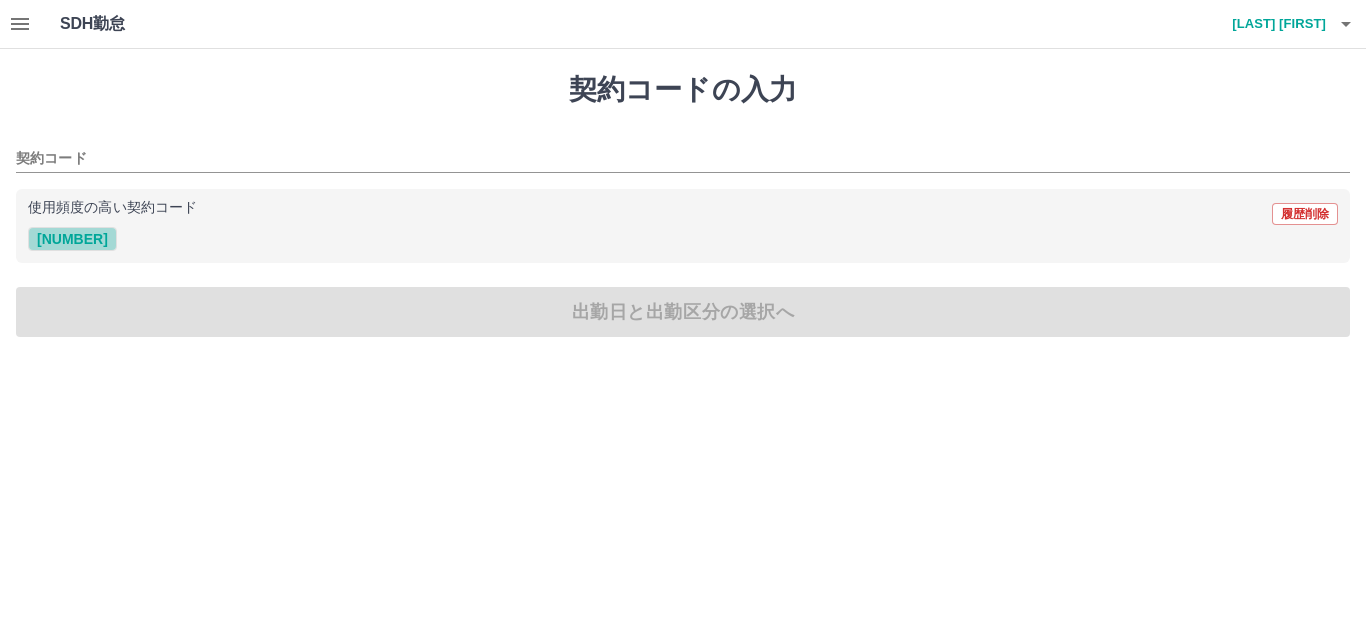 click on "[NUMBER]" at bounding box center [72, 239] 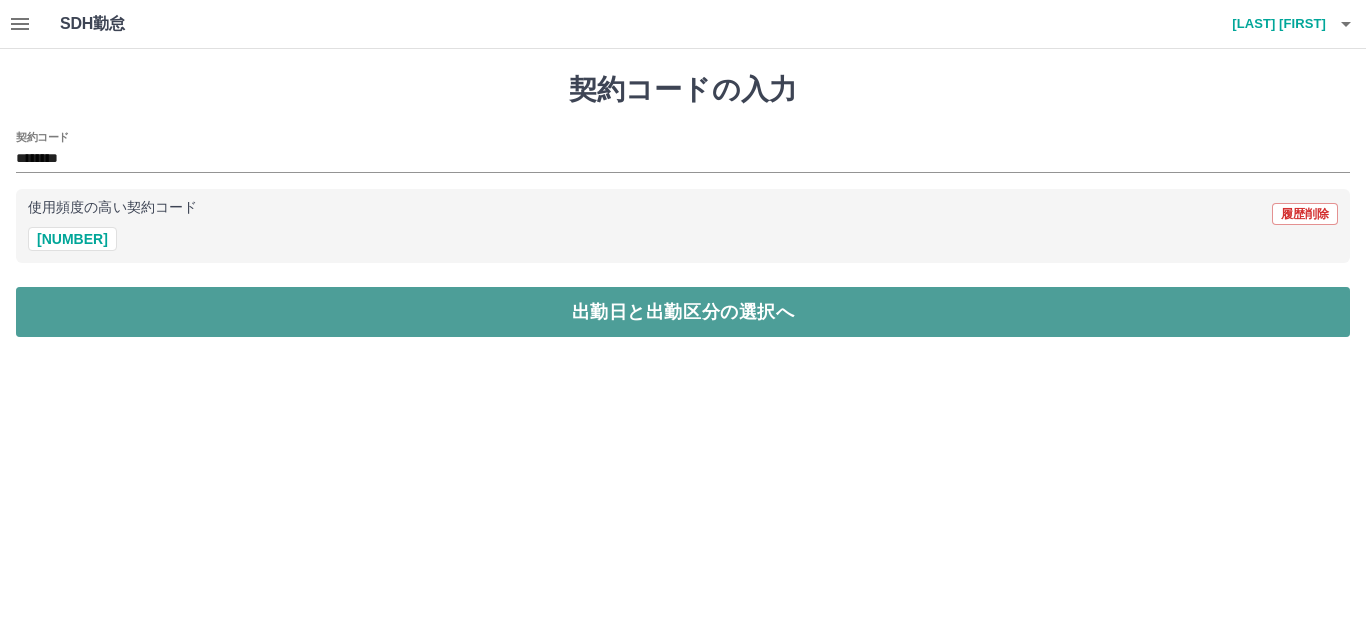 click on "出勤日と出勤区分の選択へ" at bounding box center (683, 312) 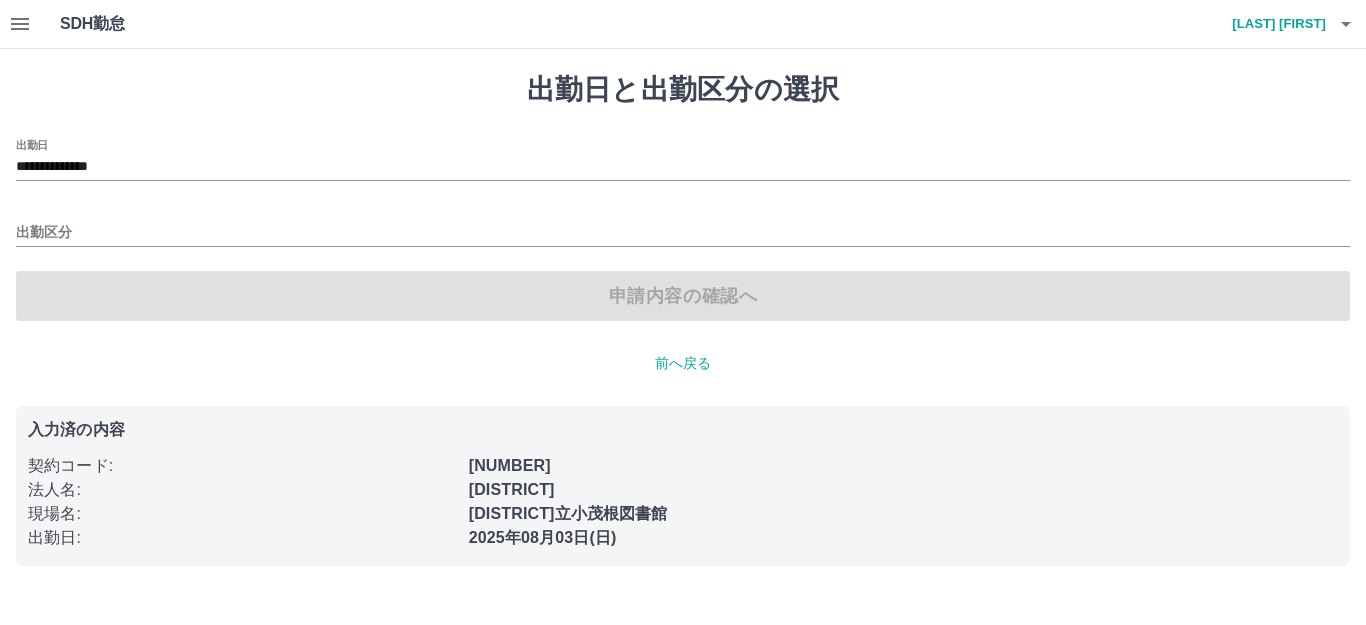 click on "出勤区分" at bounding box center [683, 226] 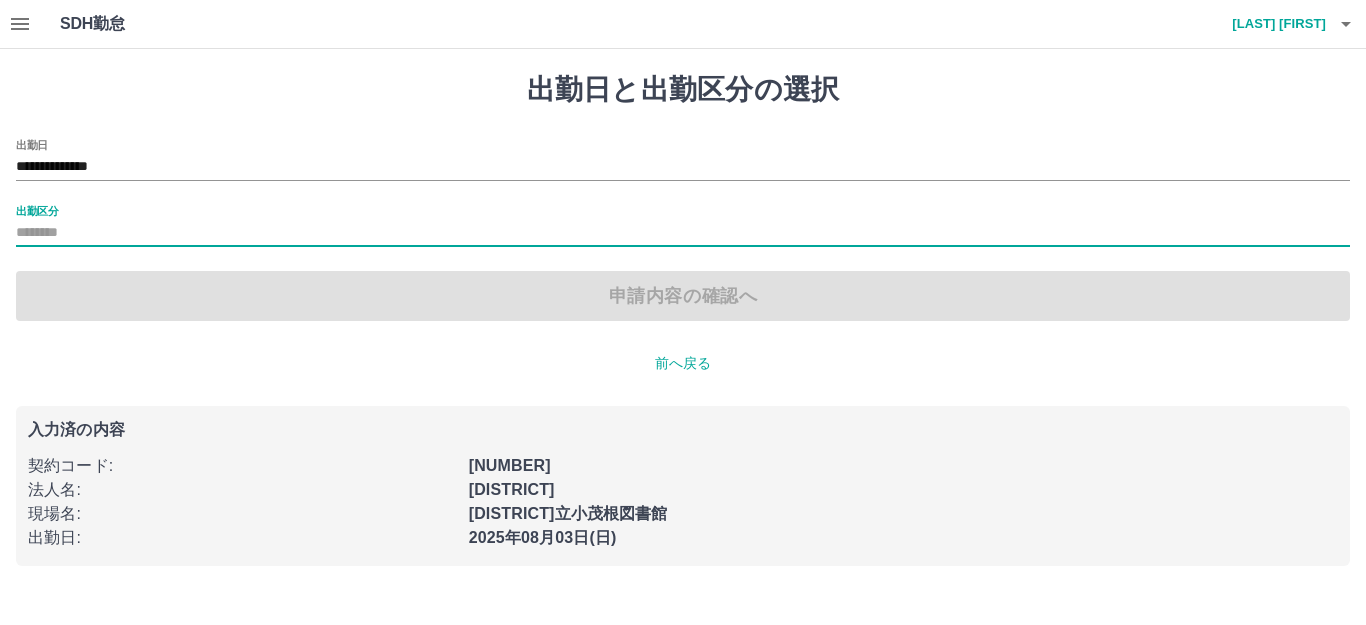 click on "**********" at bounding box center (683, 160) 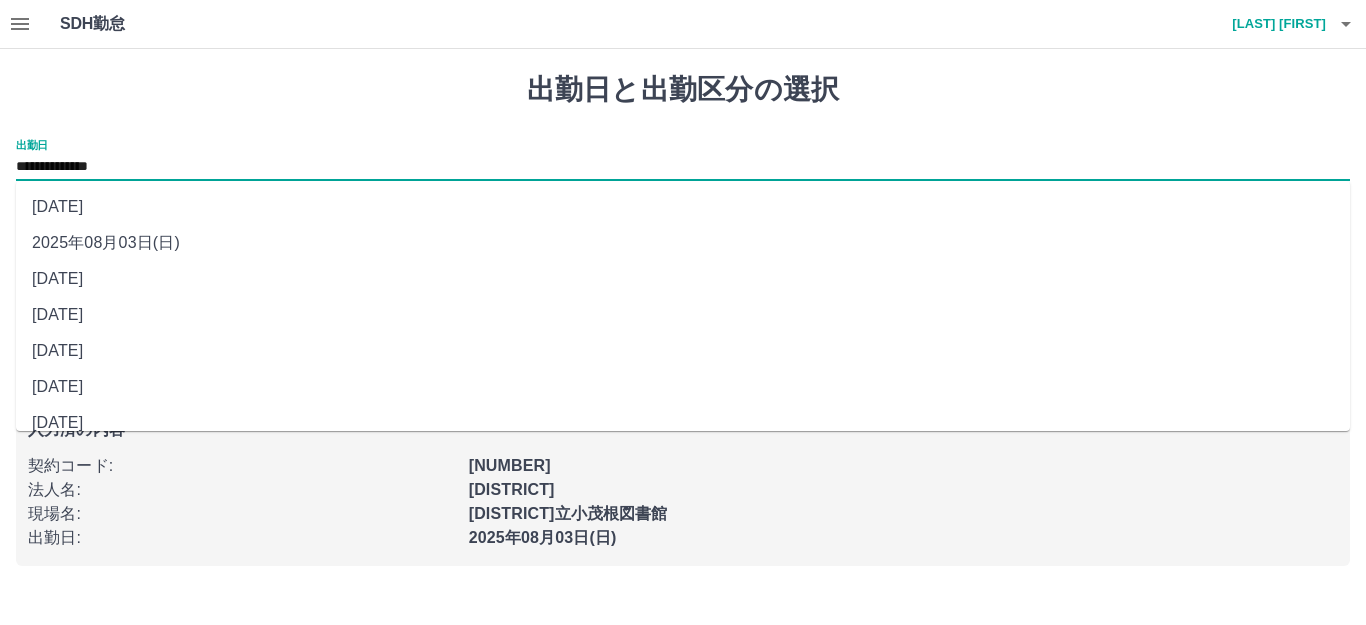 click on "**********" at bounding box center (683, 167) 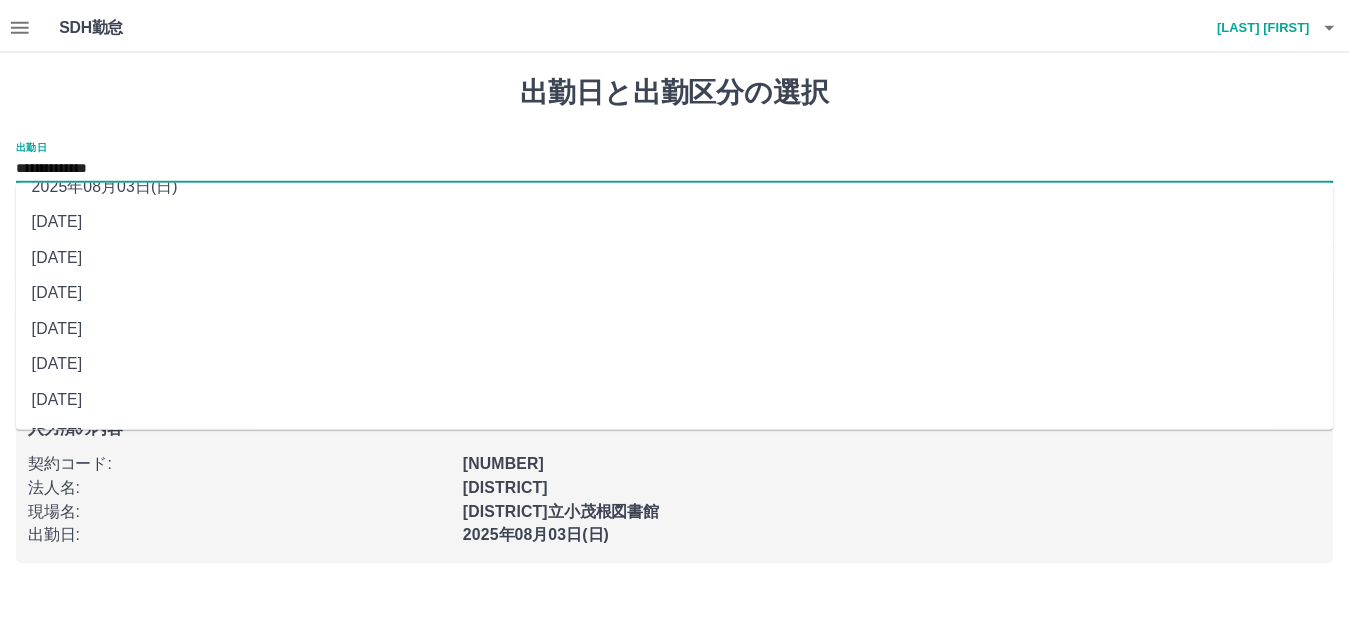 scroll, scrollTop: 90, scrollLeft: 0, axis: vertical 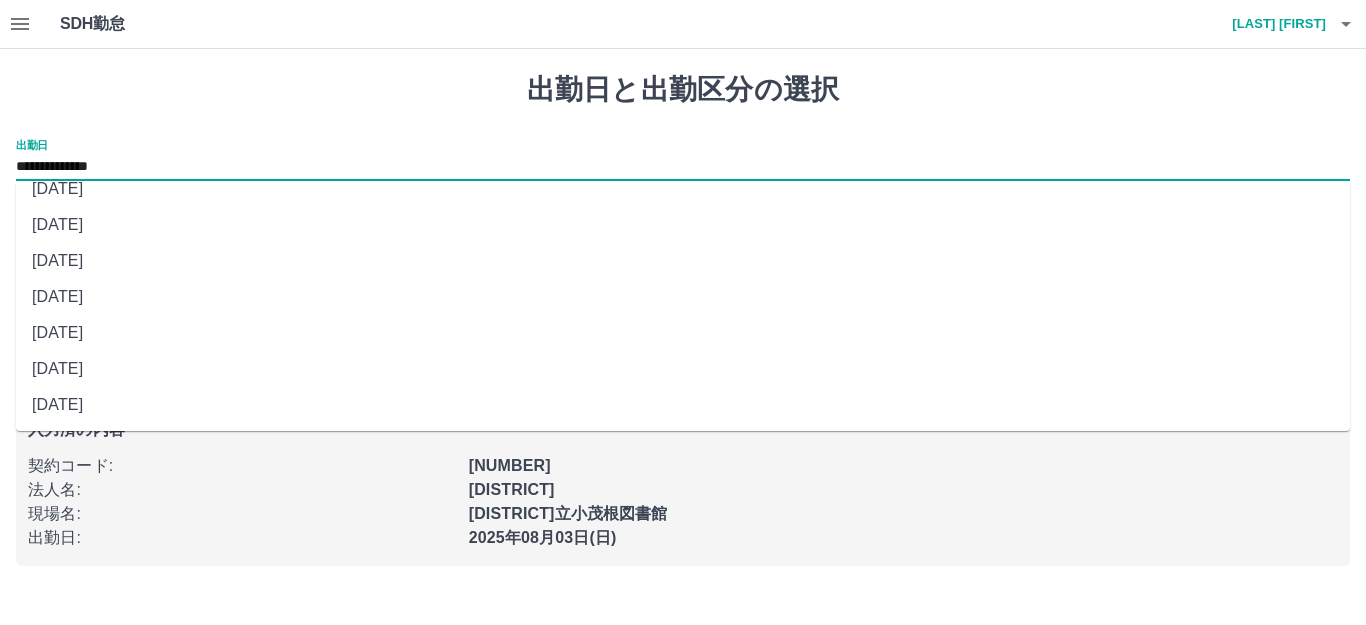 click on "2025年07月30日(水)" at bounding box center [683, 297] 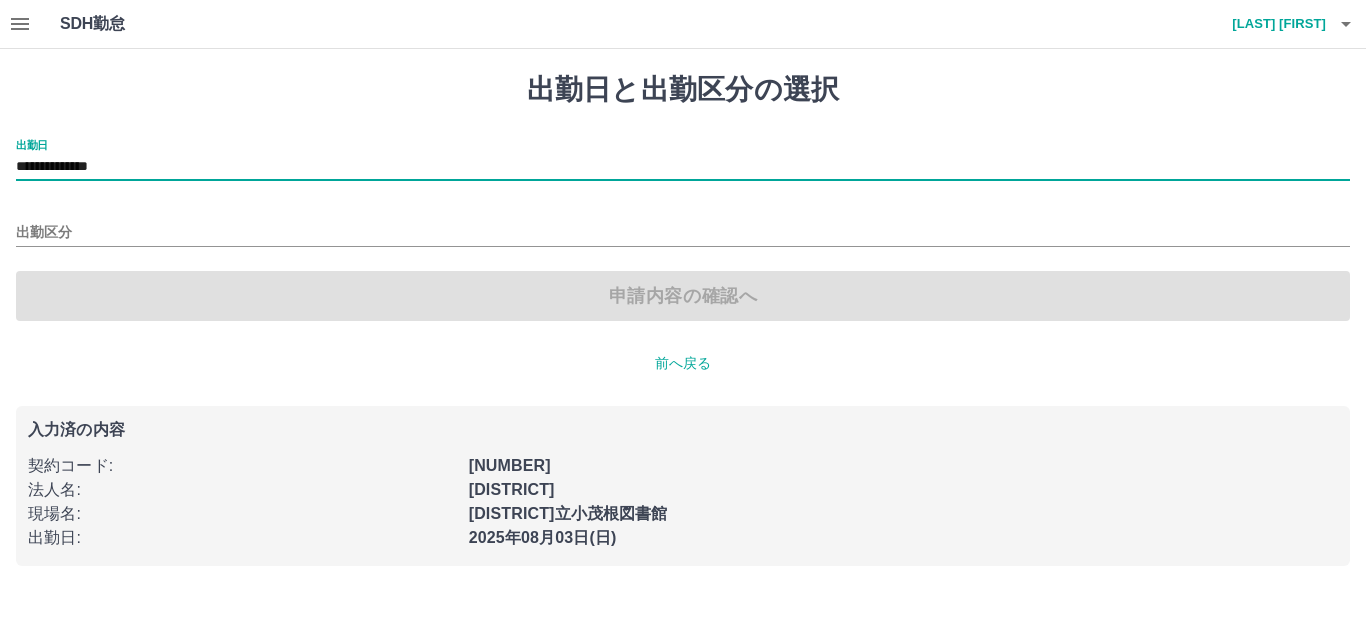 click on "出勤区分" at bounding box center [683, 226] 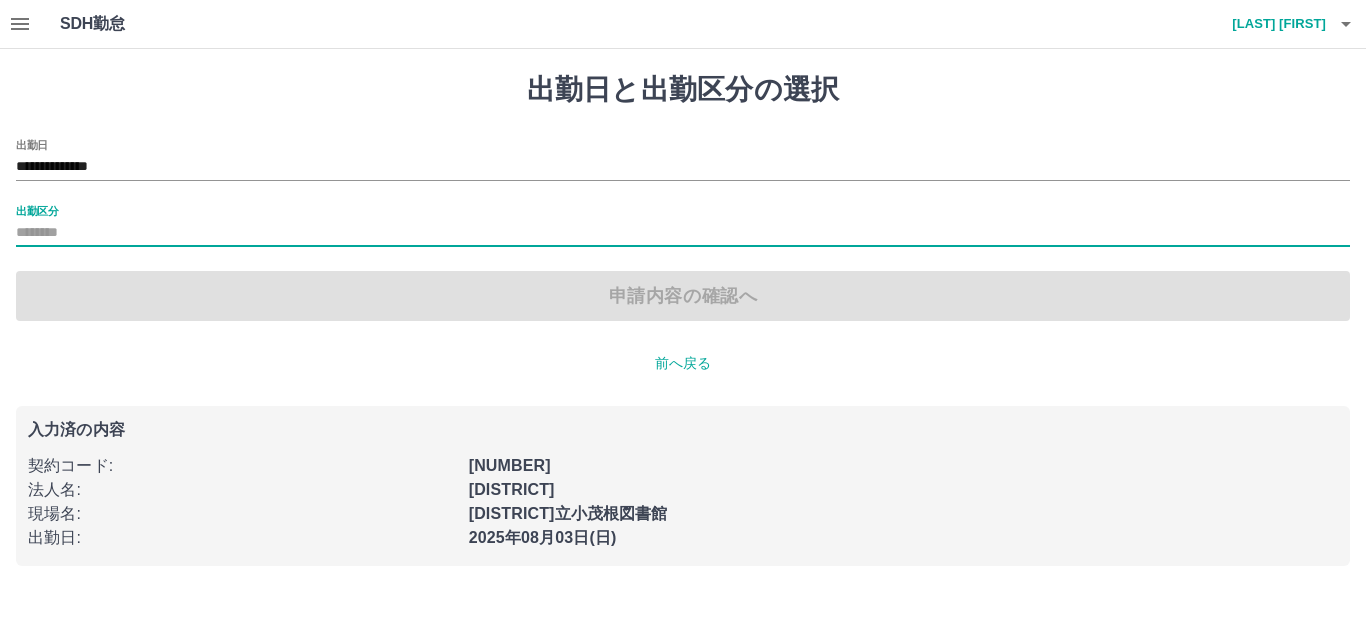click on "出勤区分" at bounding box center (683, 233) 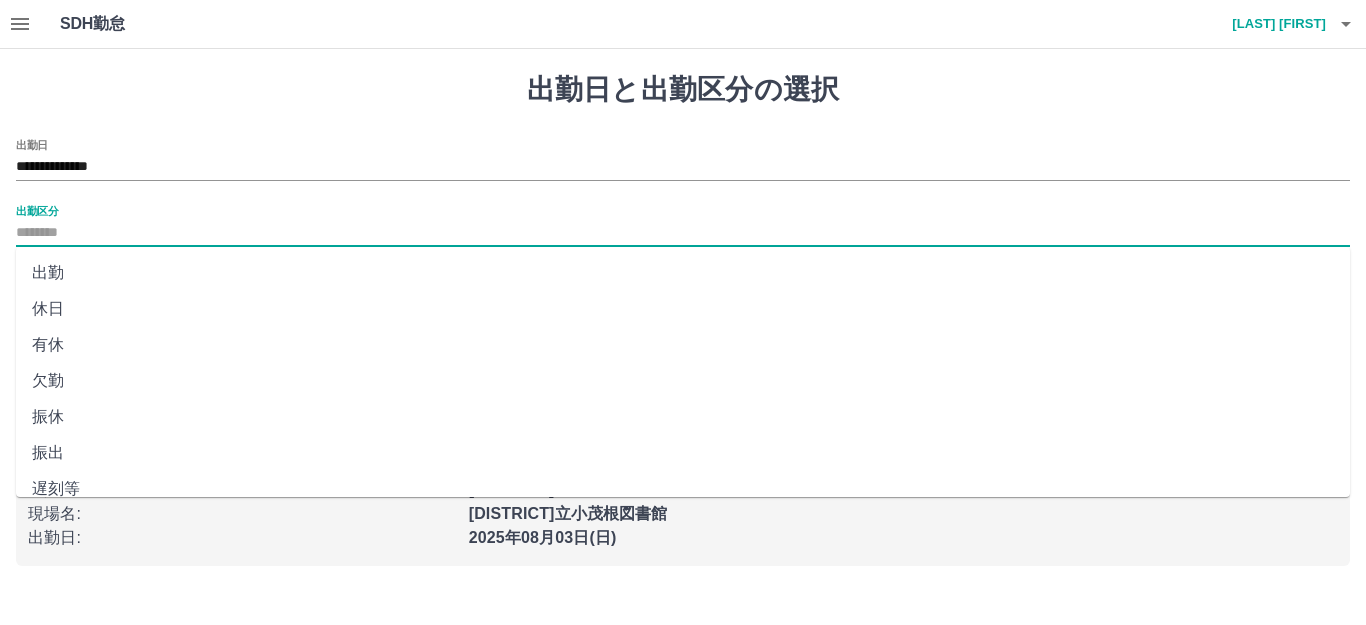 click on "出勤" at bounding box center (683, 273) 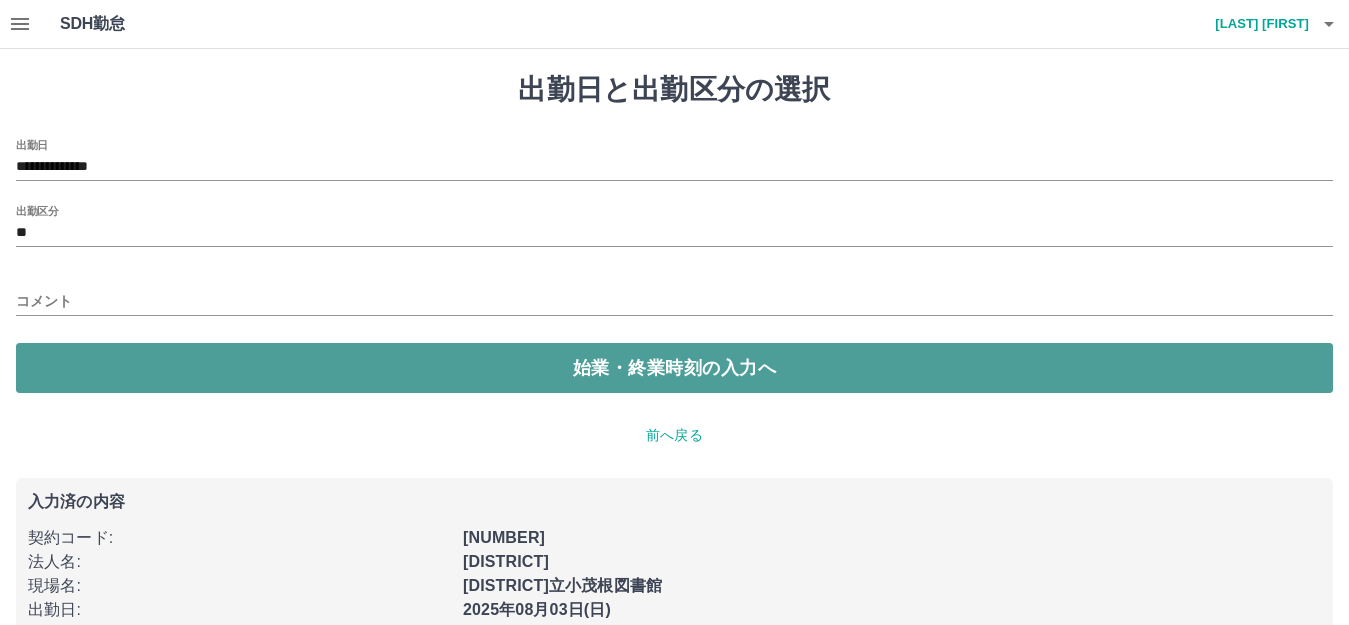 click on "始業・終業時刻の入力へ" at bounding box center (674, 368) 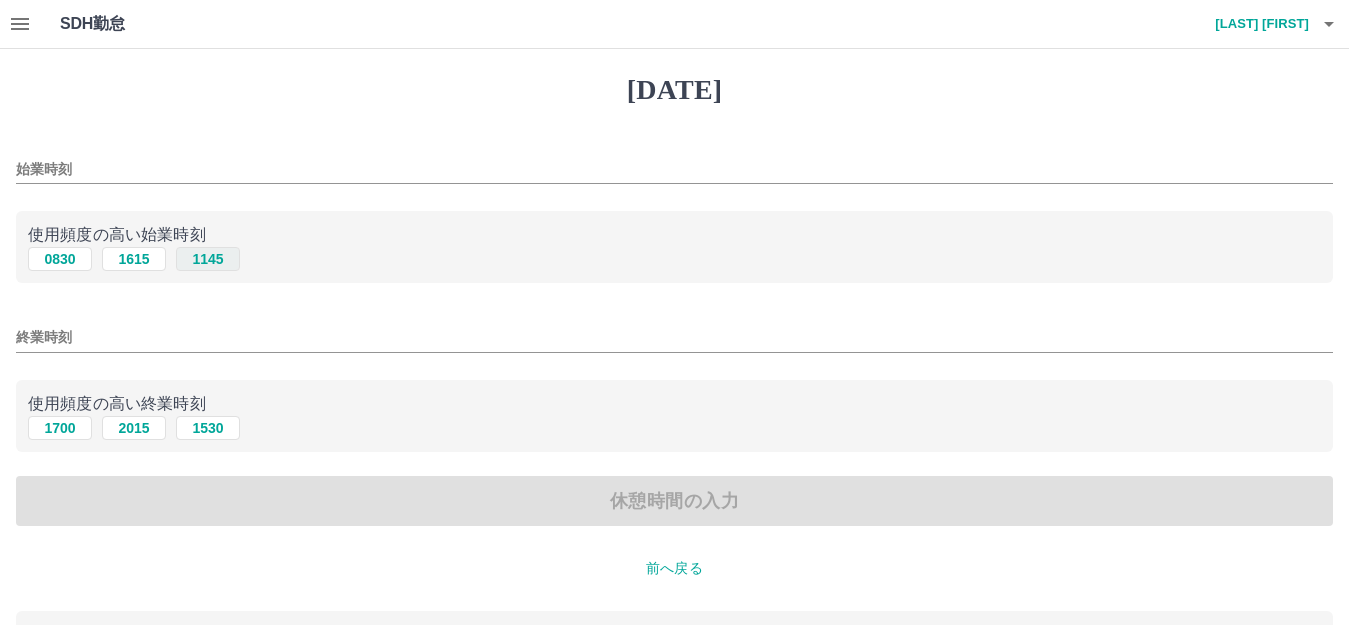 click on "1145" at bounding box center (208, 259) 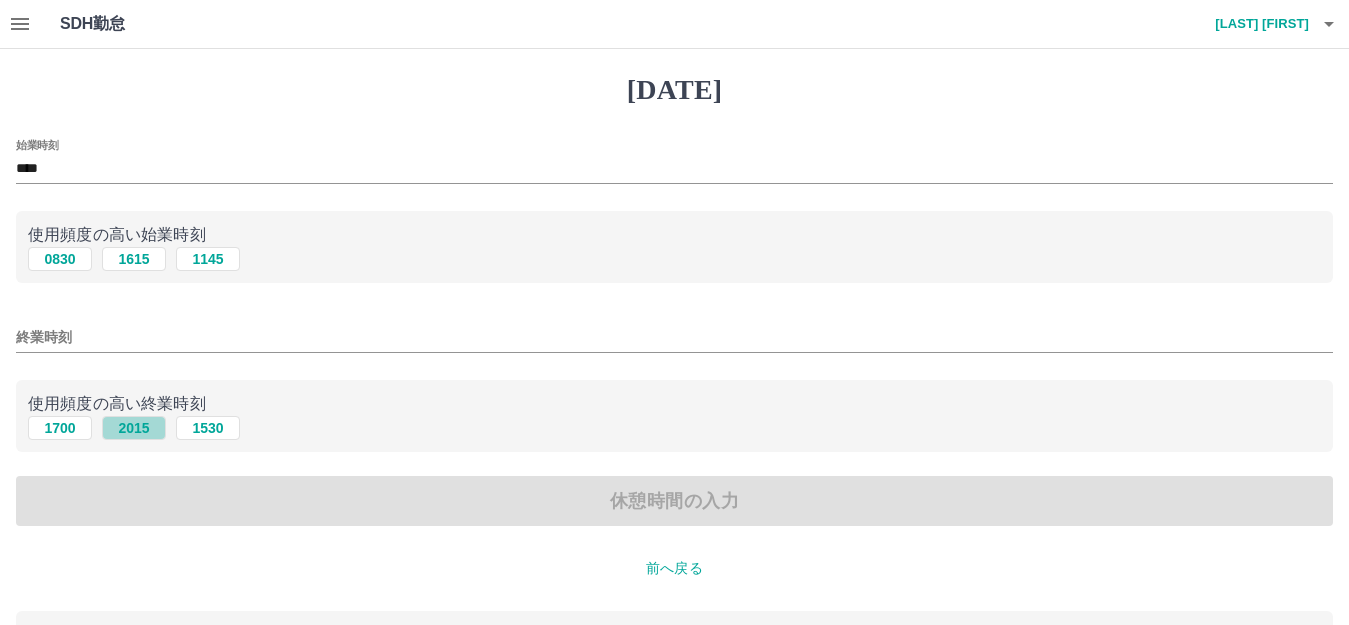 click on "2015" at bounding box center [134, 428] 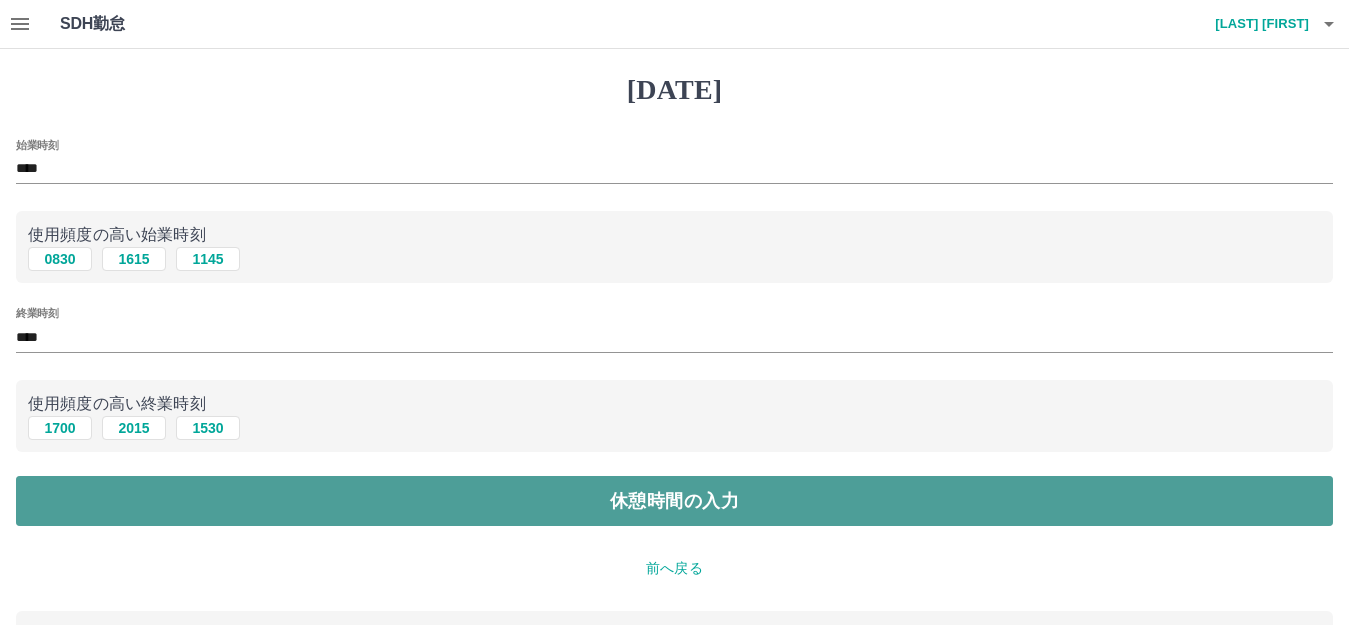click on "休憩時間の入力" at bounding box center [674, 501] 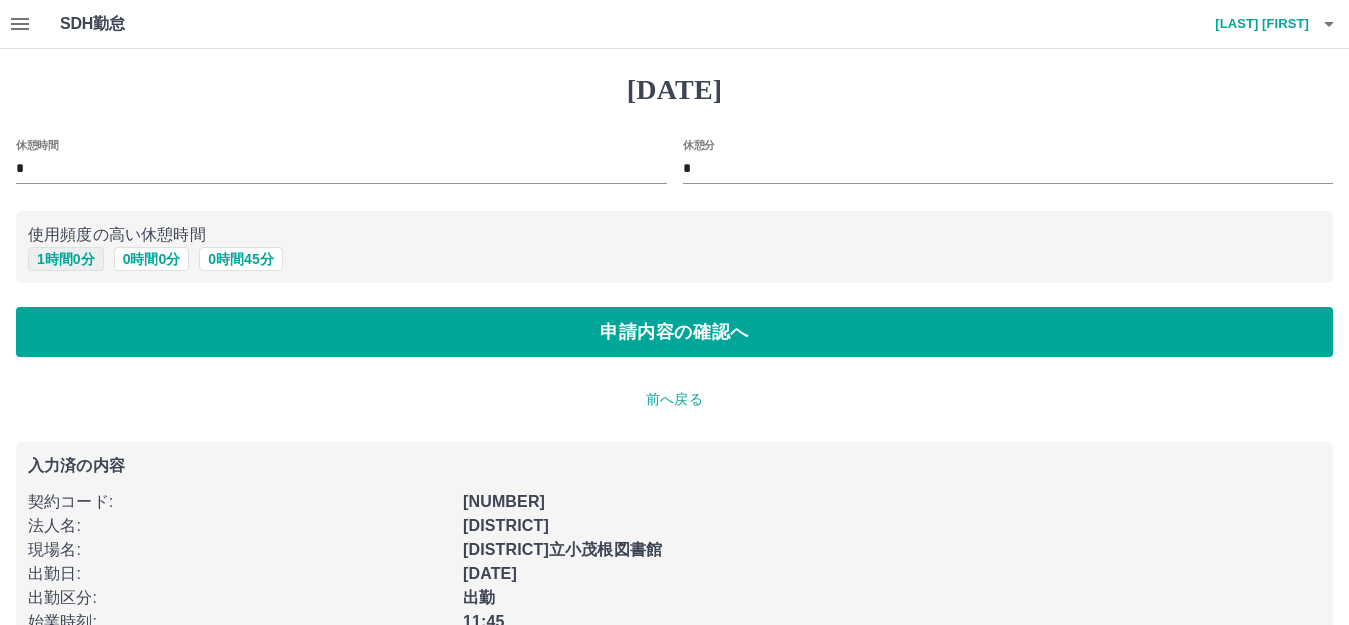 click on "1 時間 0 分" at bounding box center (66, 259) 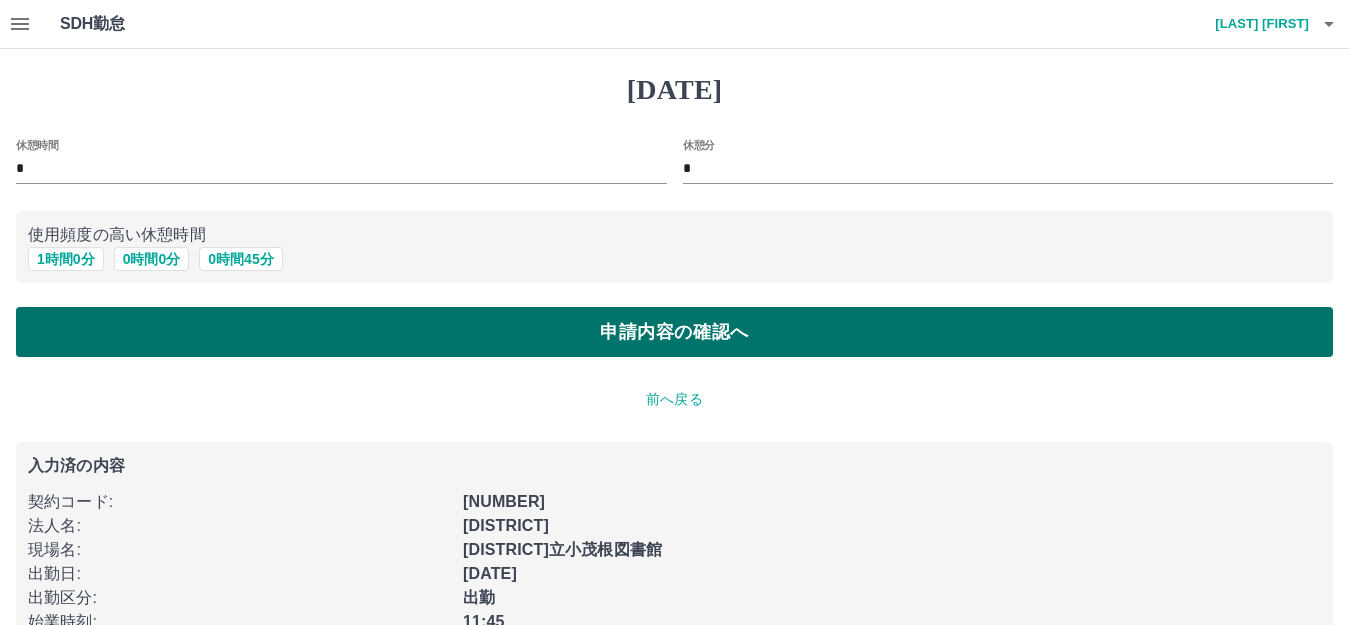 click on "申請内容の確認へ" at bounding box center (674, 332) 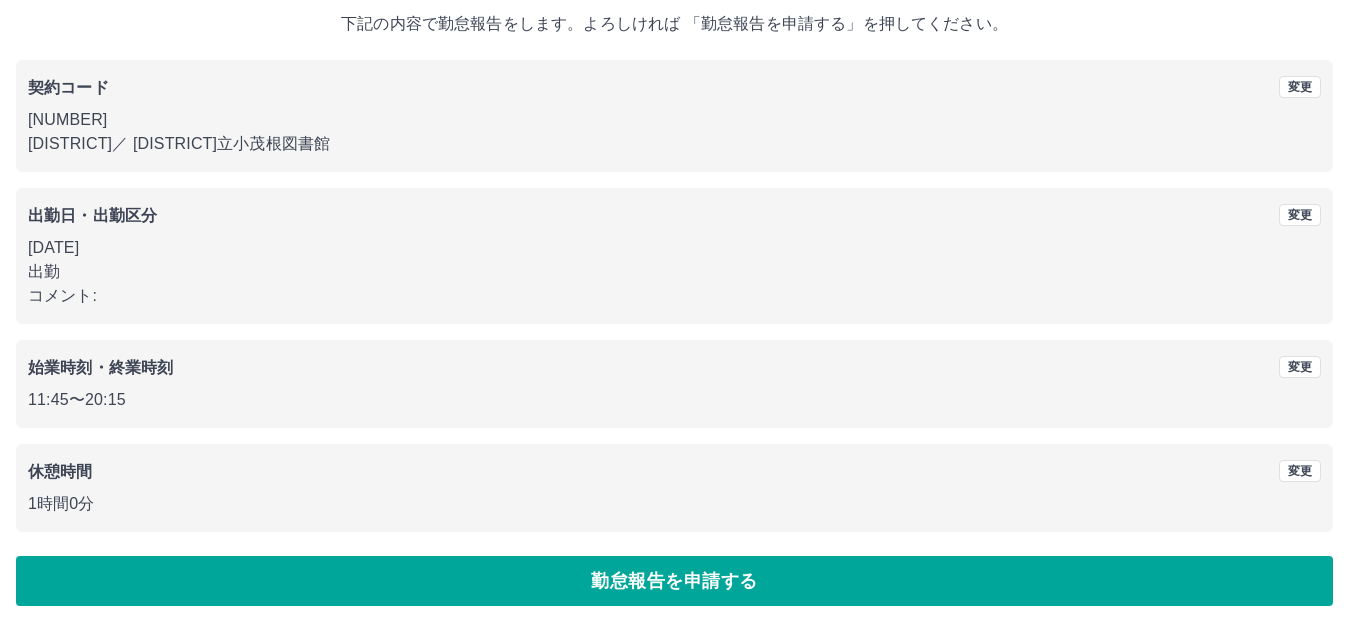 scroll, scrollTop: 124, scrollLeft: 0, axis: vertical 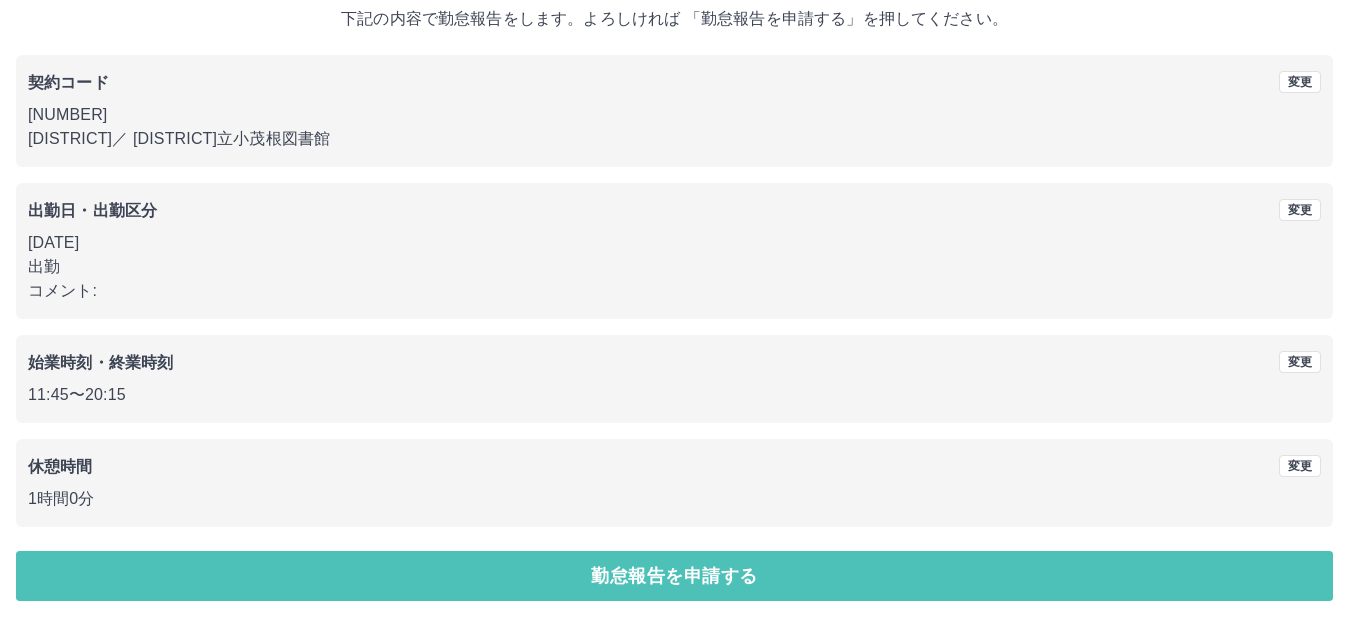 click on "勤怠報告を申請する" at bounding box center (674, 576) 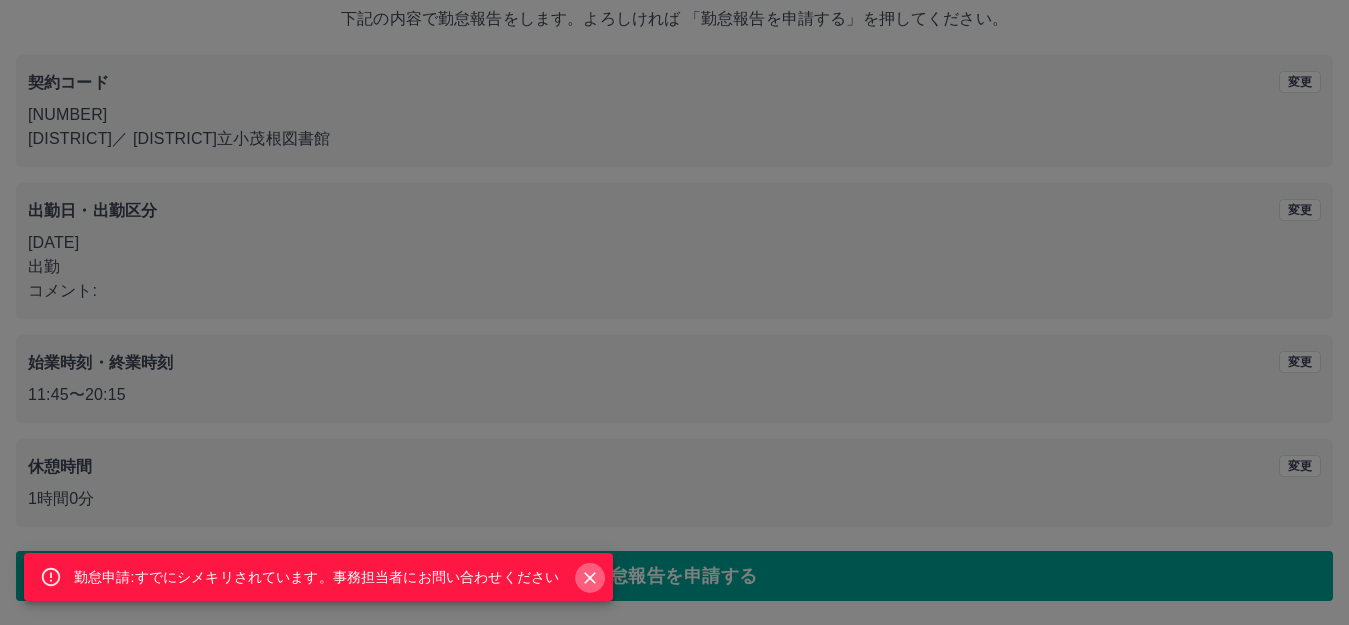 click 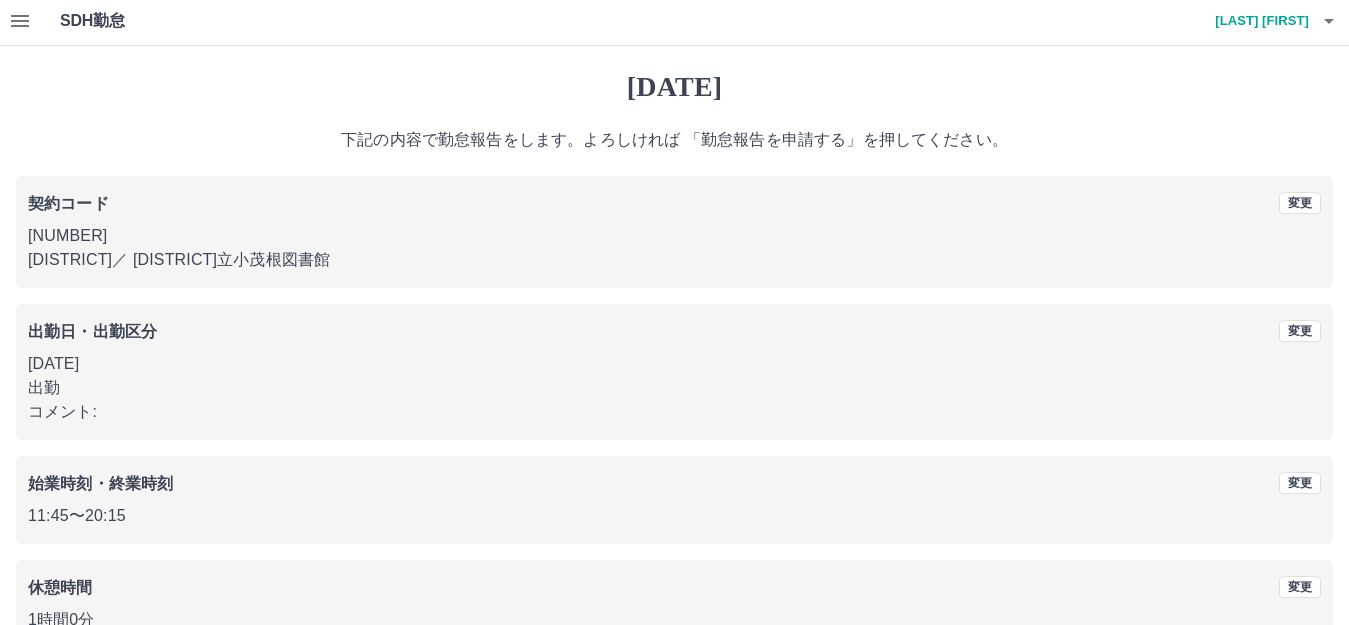 scroll, scrollTop: 0, scrollLeft: 0, axis: both 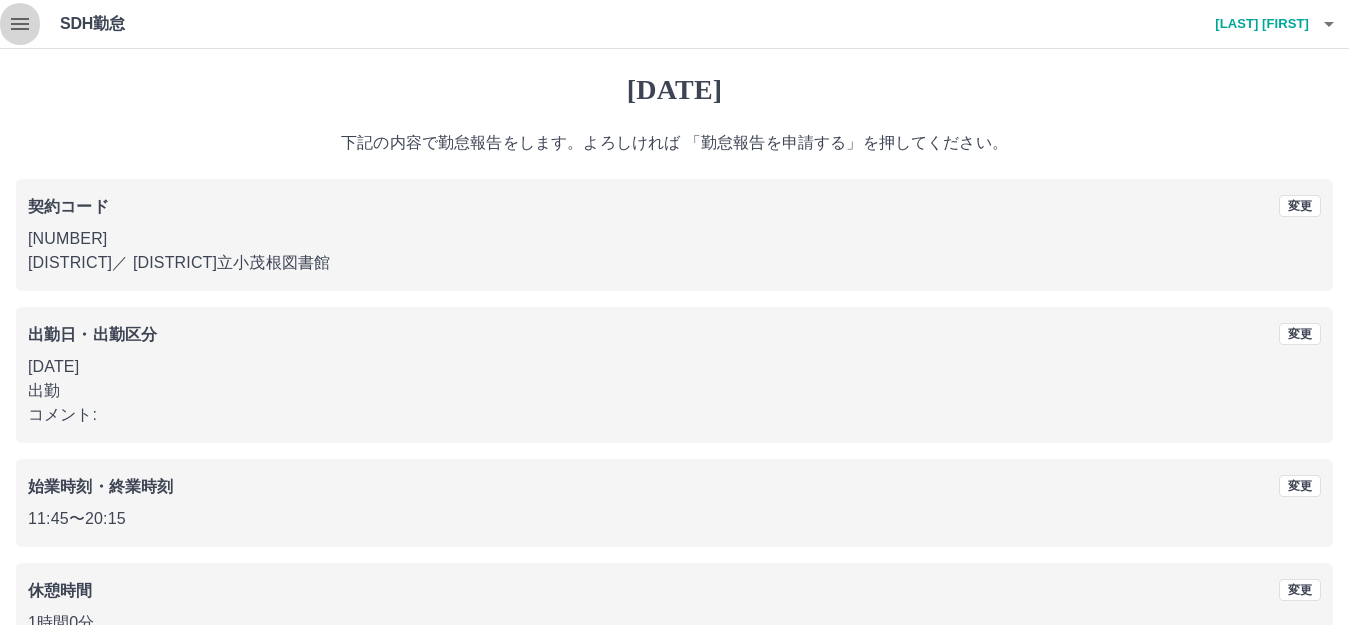 click 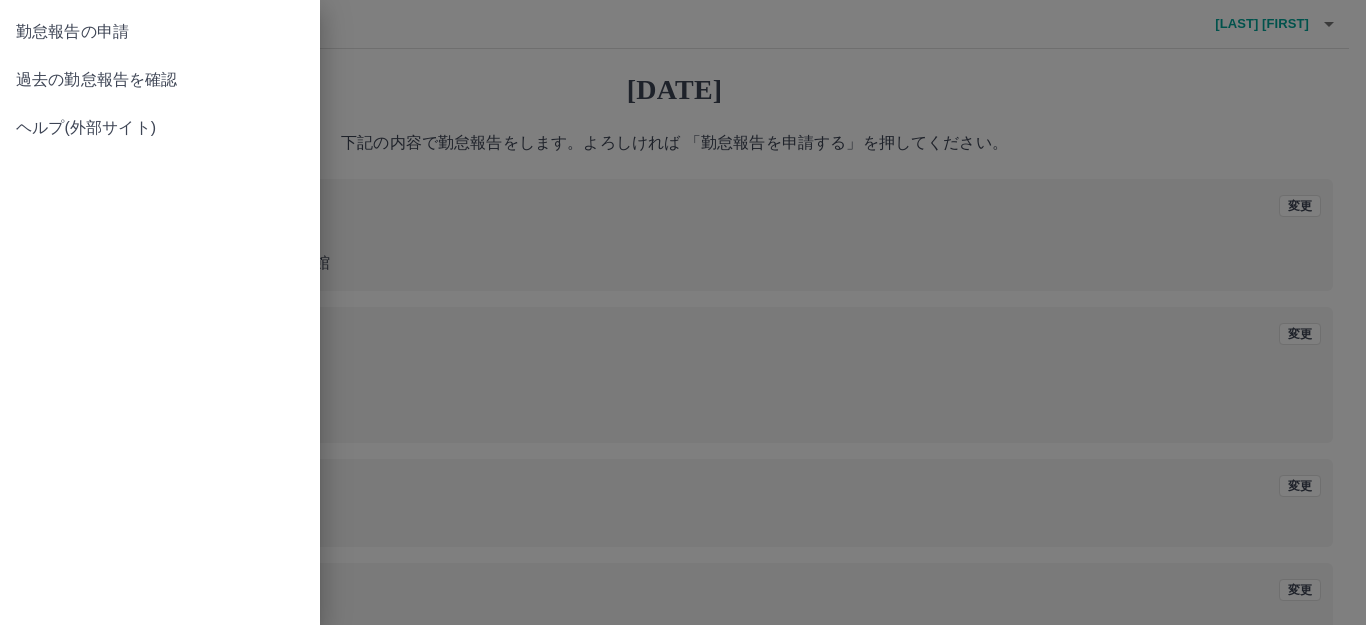 click at bounding box center (683, 312) 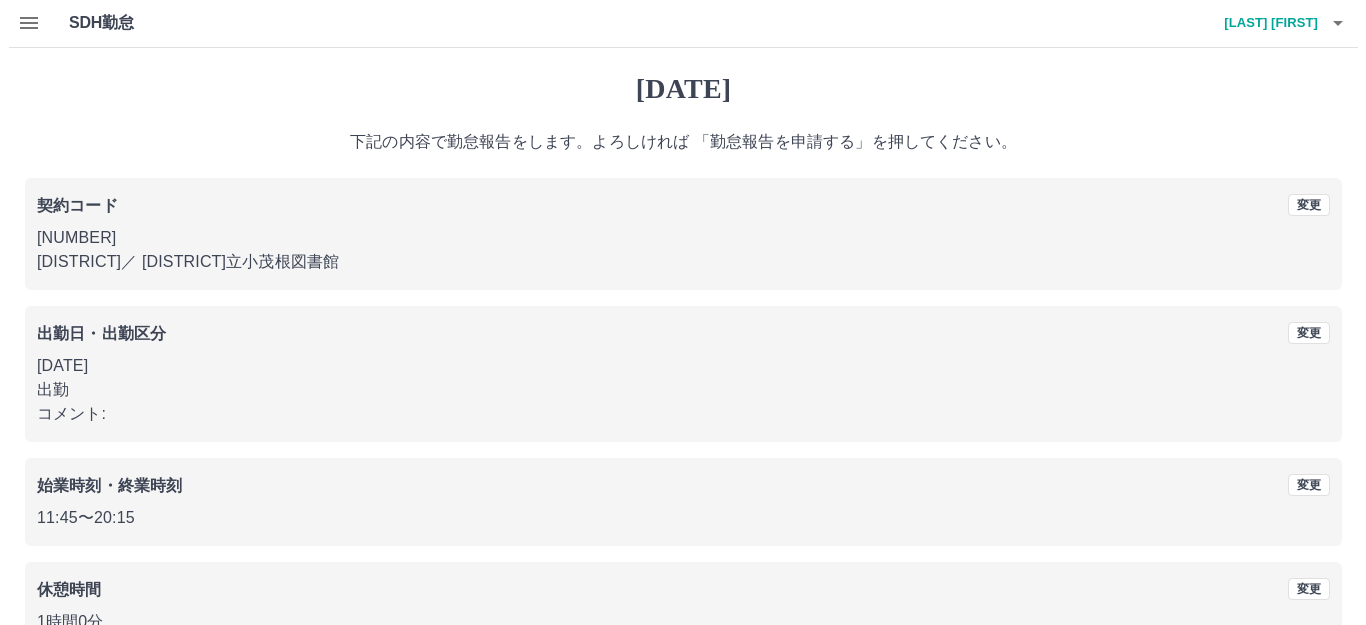 scroll, scrollTop: 0, scrollLeft: 0, axis: both 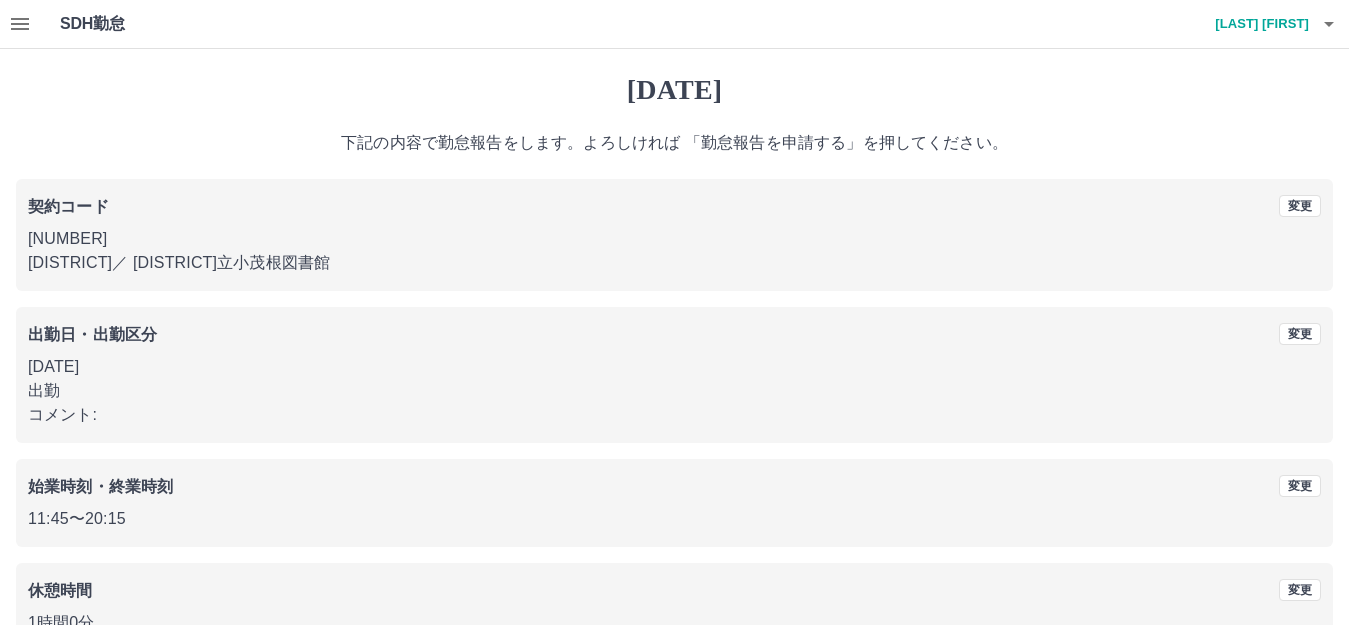click on "SDH勤怠 立石　愛歩" at bounding box center (674, 24) 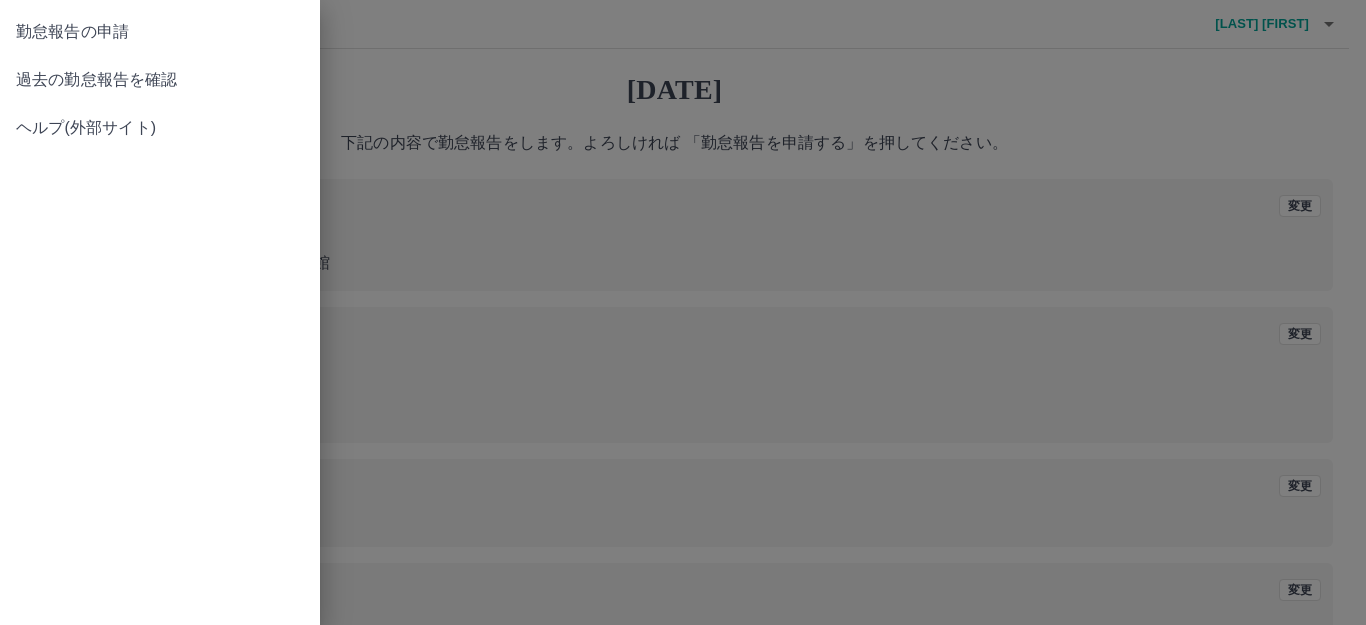 click on "過去の勤怠報告を確認" at bounding box center (160, 80) 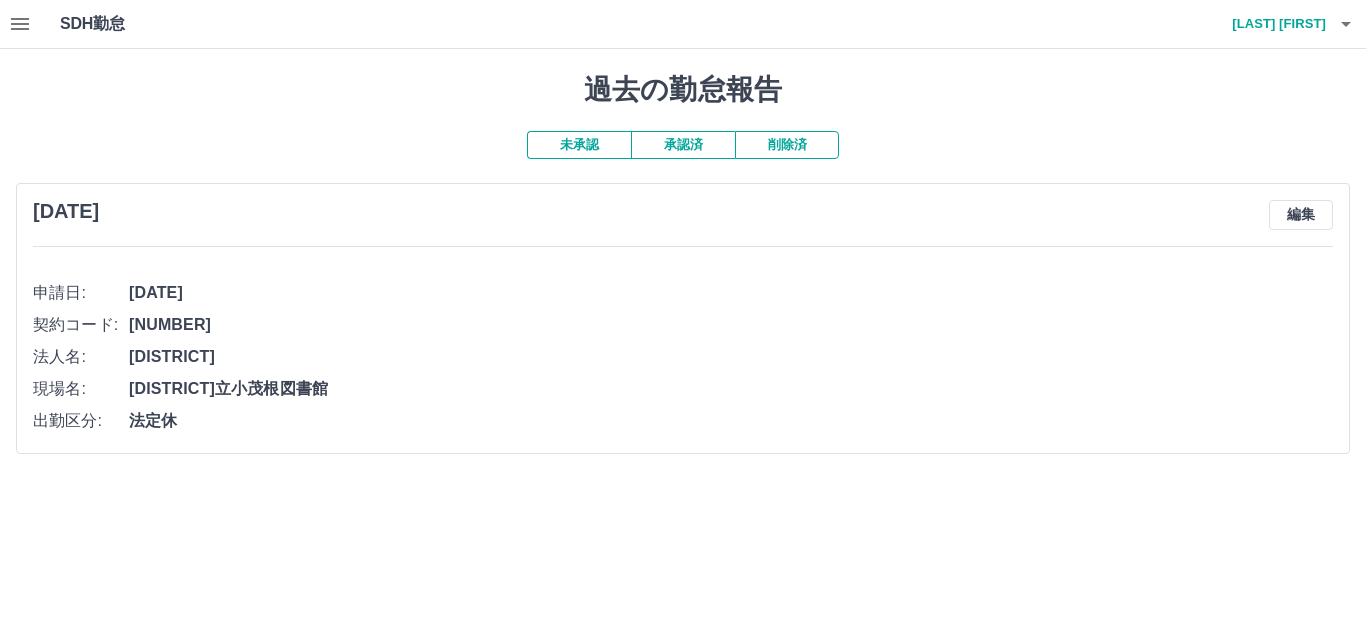 click on "未承認" at bounding box center [579, 145] 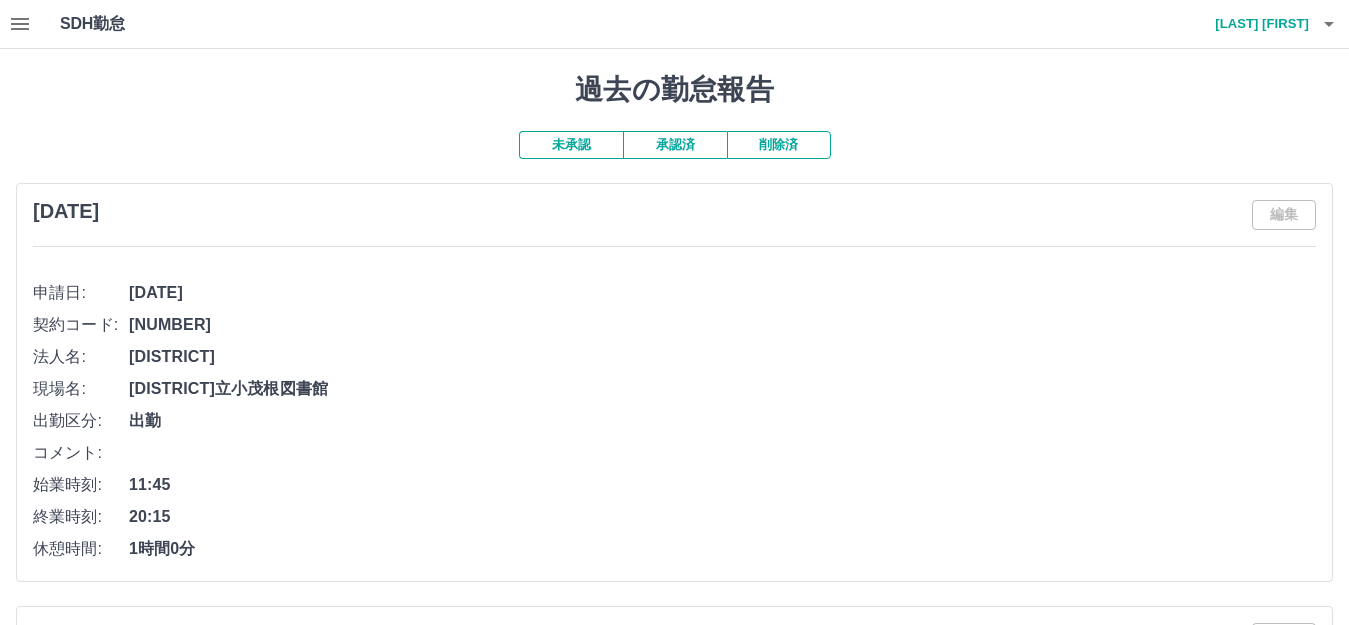 click on "未承認" at bounding box center [571, 145] 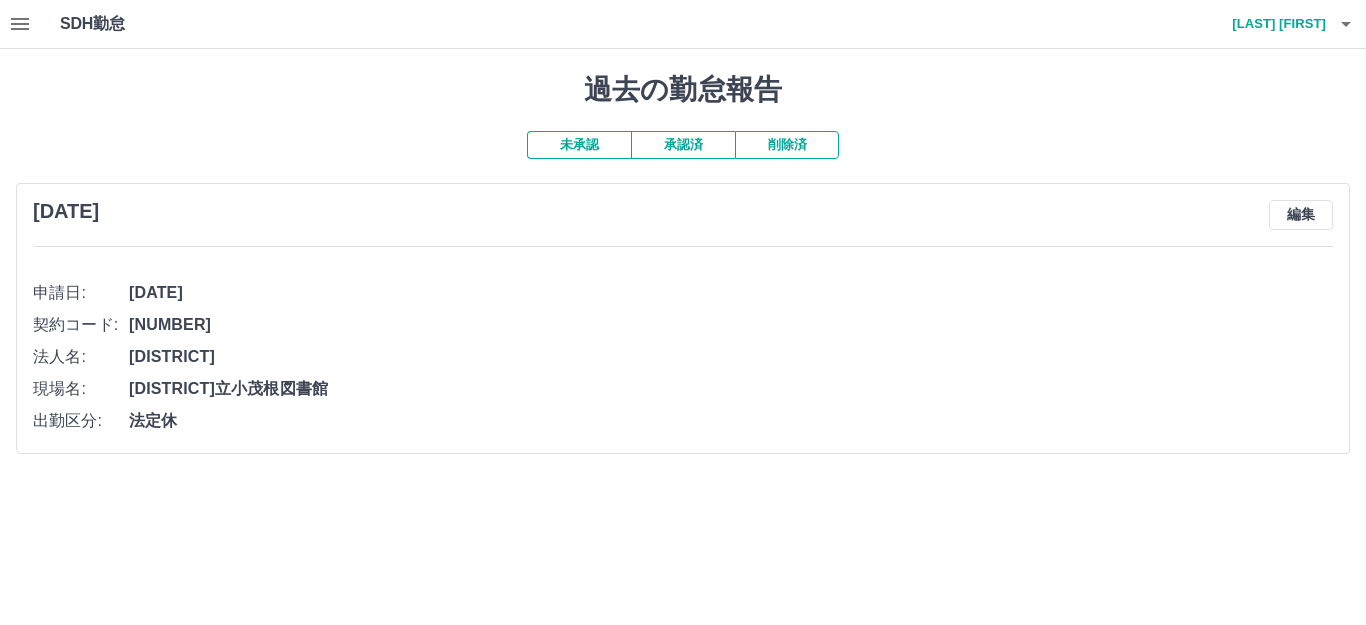click on "立石　愛歩" at bounding box center [1266, 24] 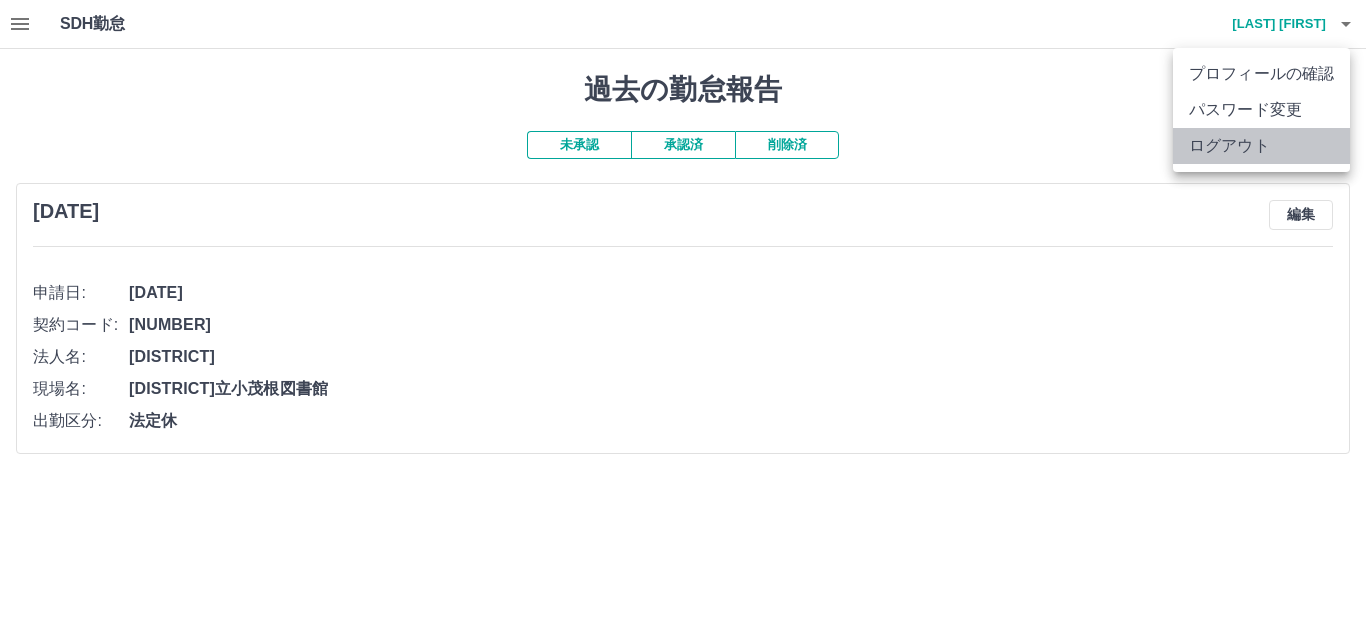 click on "ログアウト" at bounding box center [1261, 146] 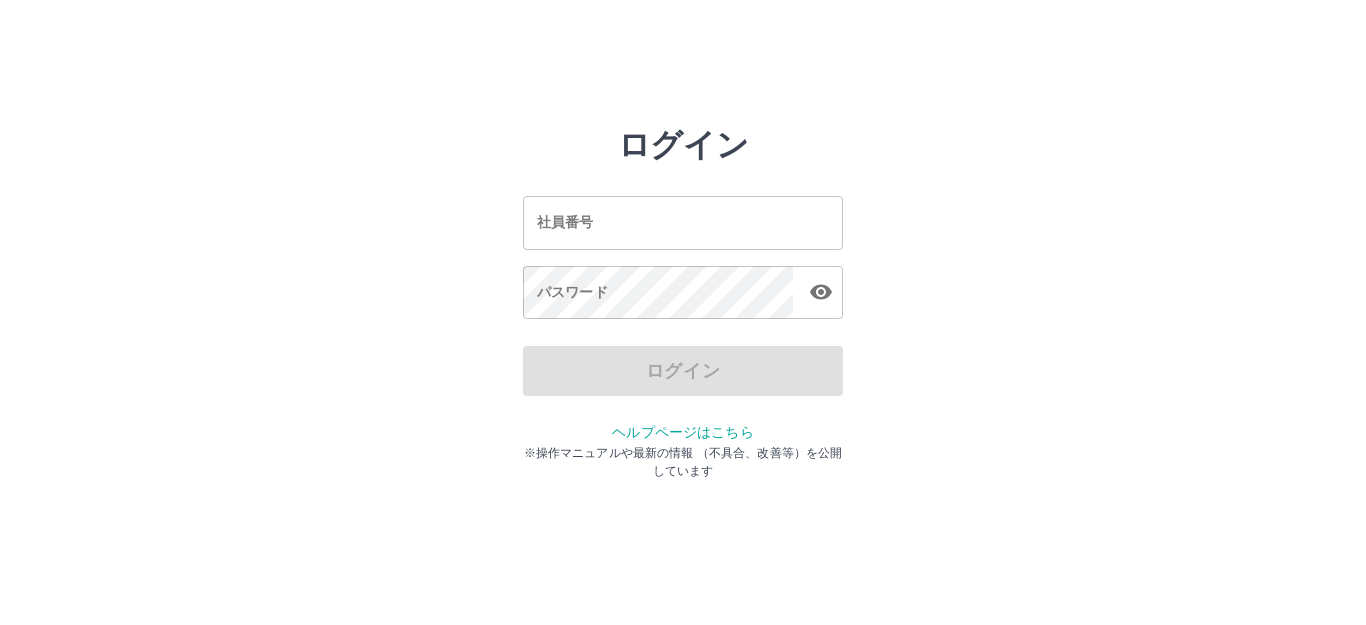 scroll, scrollTop: 0, scrollLeft: 0, axis: both 